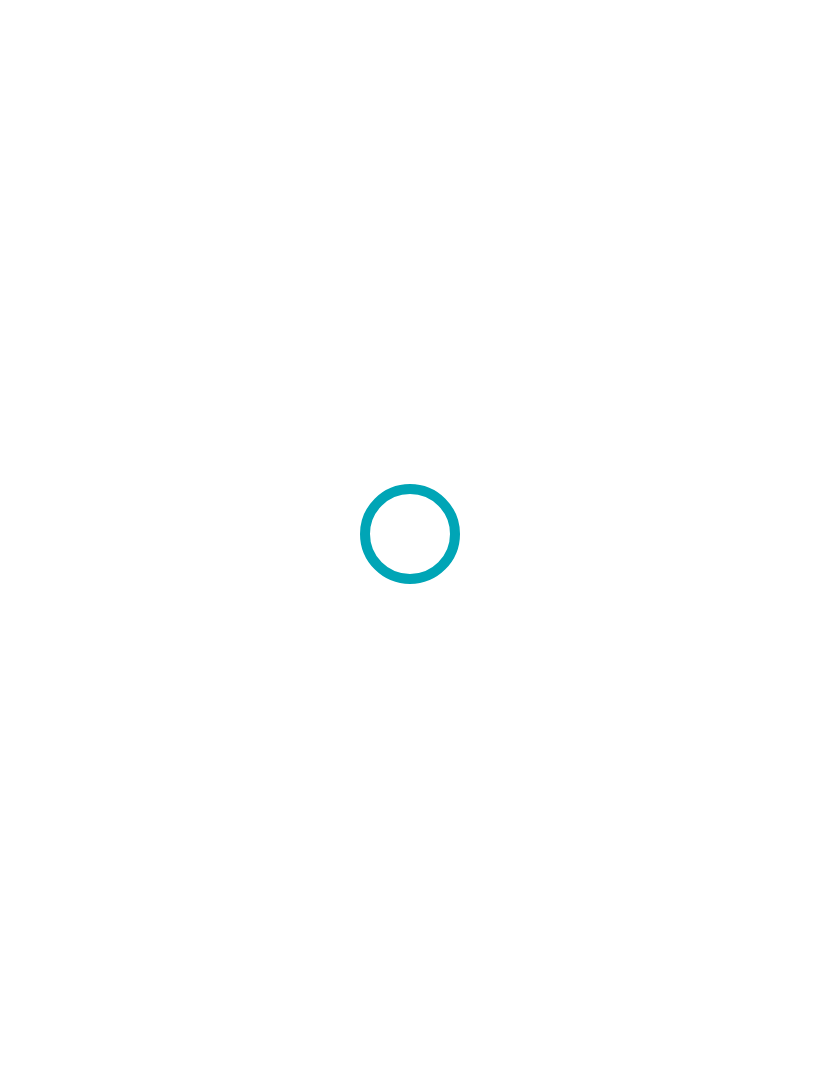 scroll, scrollTop: 0, scrollLeft: 0, axis: both 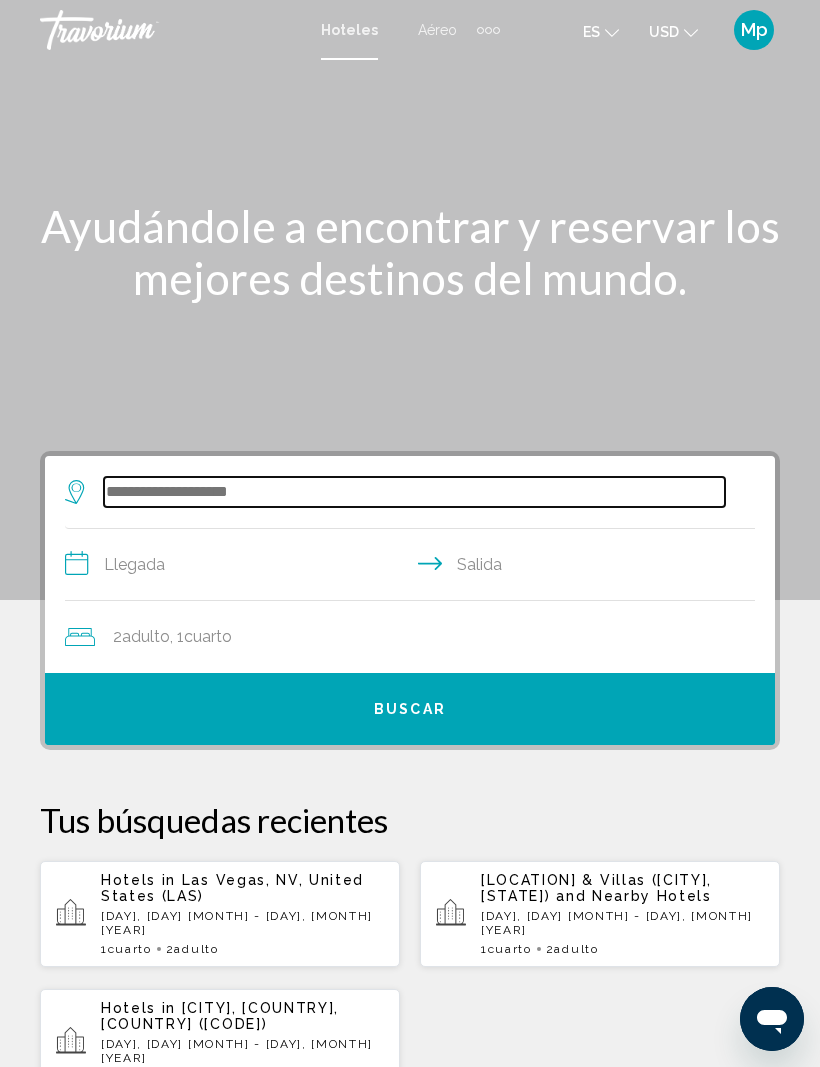 click at bounding box center (414, 492) 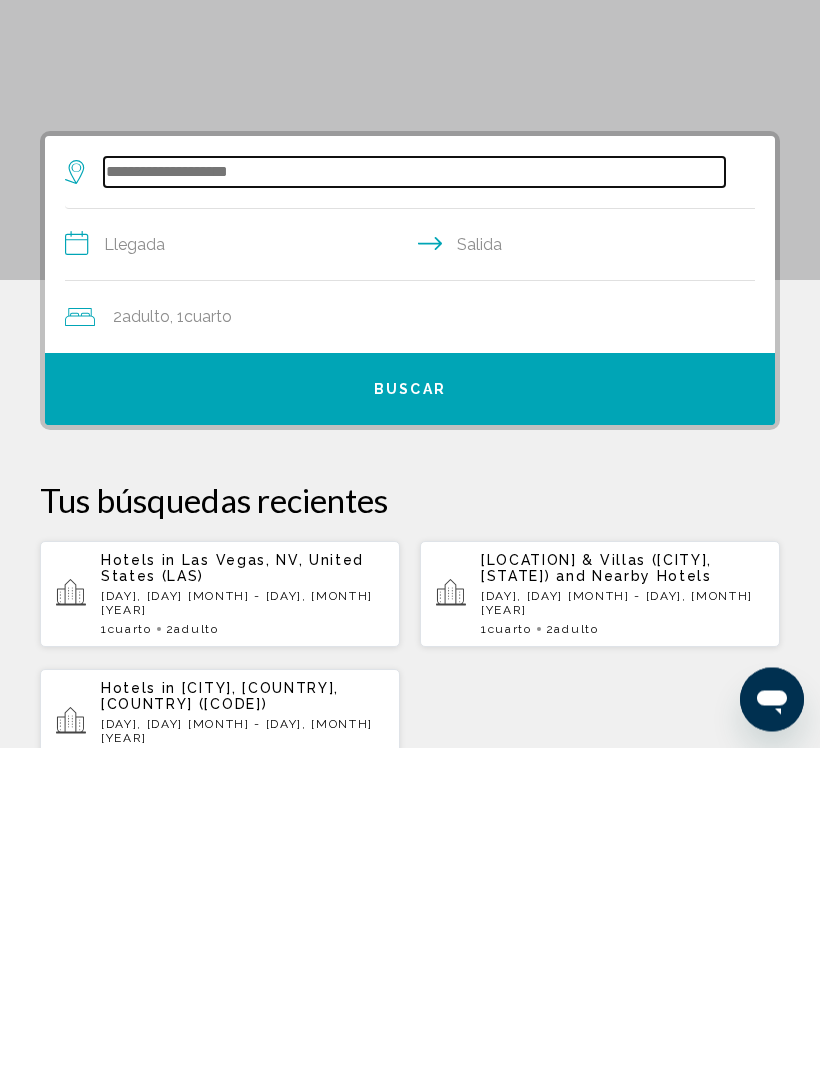 scroll, scrollTop: 48, scrollLeft: 0, axis: vertical 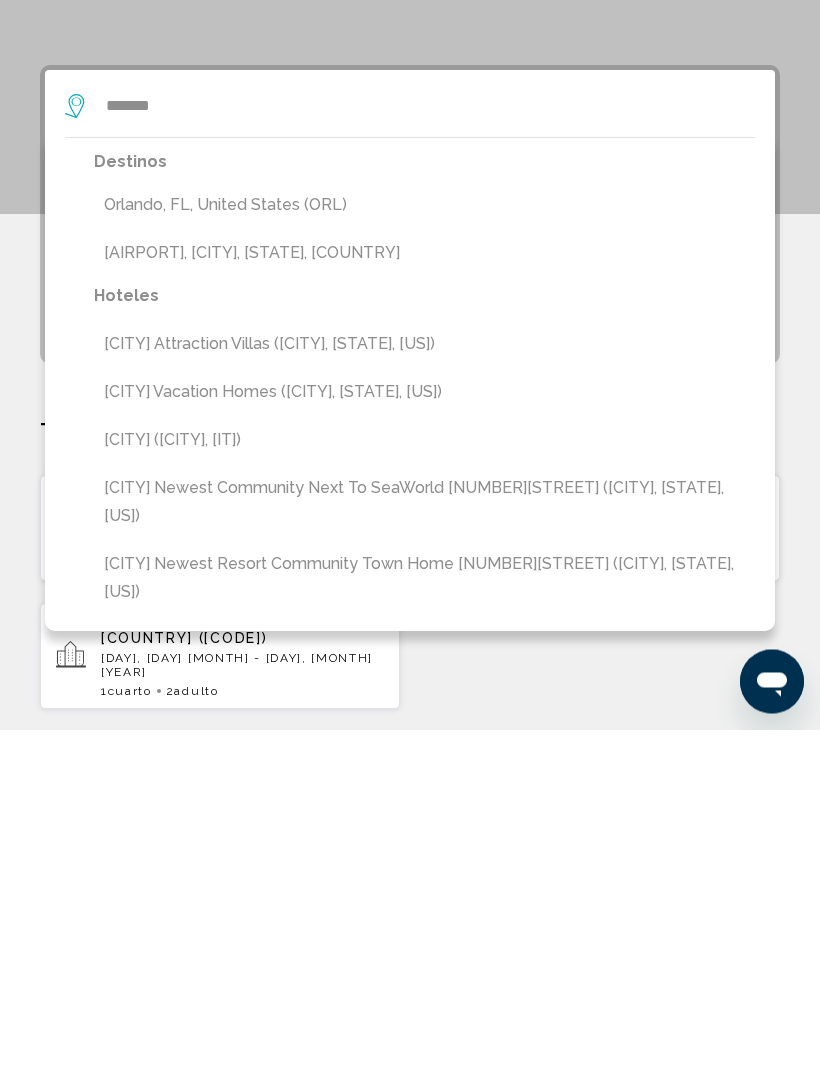 click on "Orlando, FL, United States (ORL)" at bounding box center (424, 543) 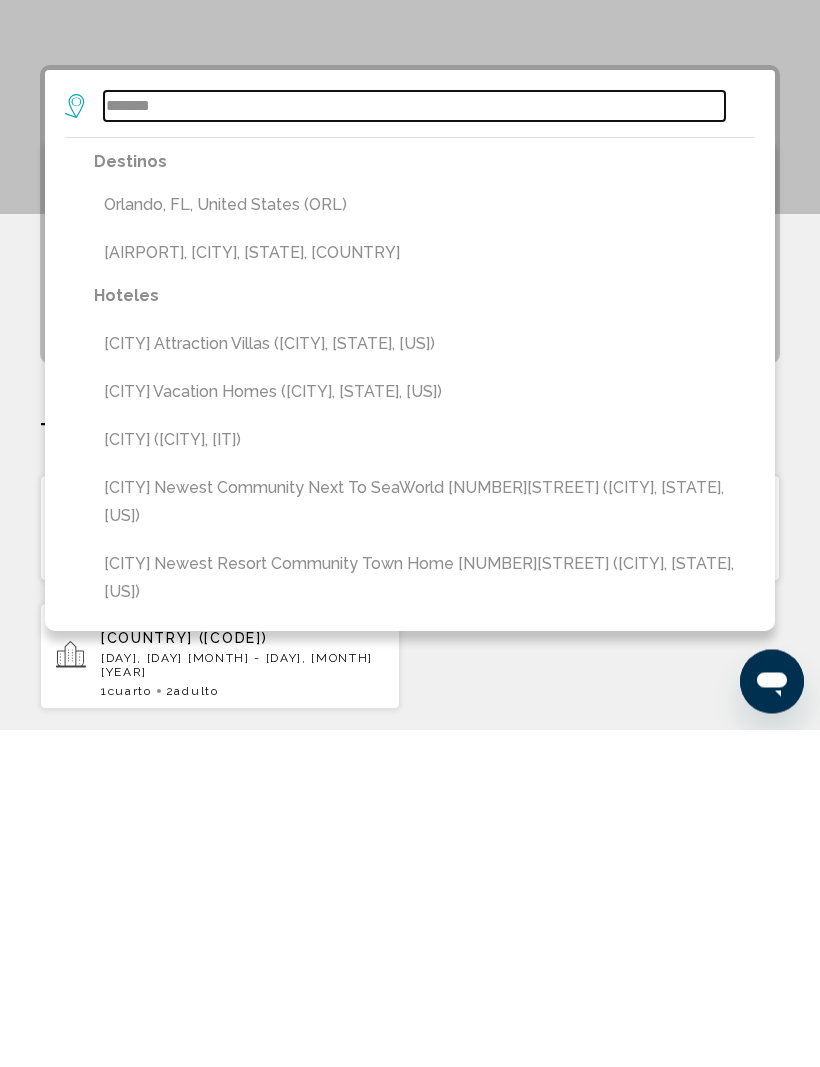 type on "**********" 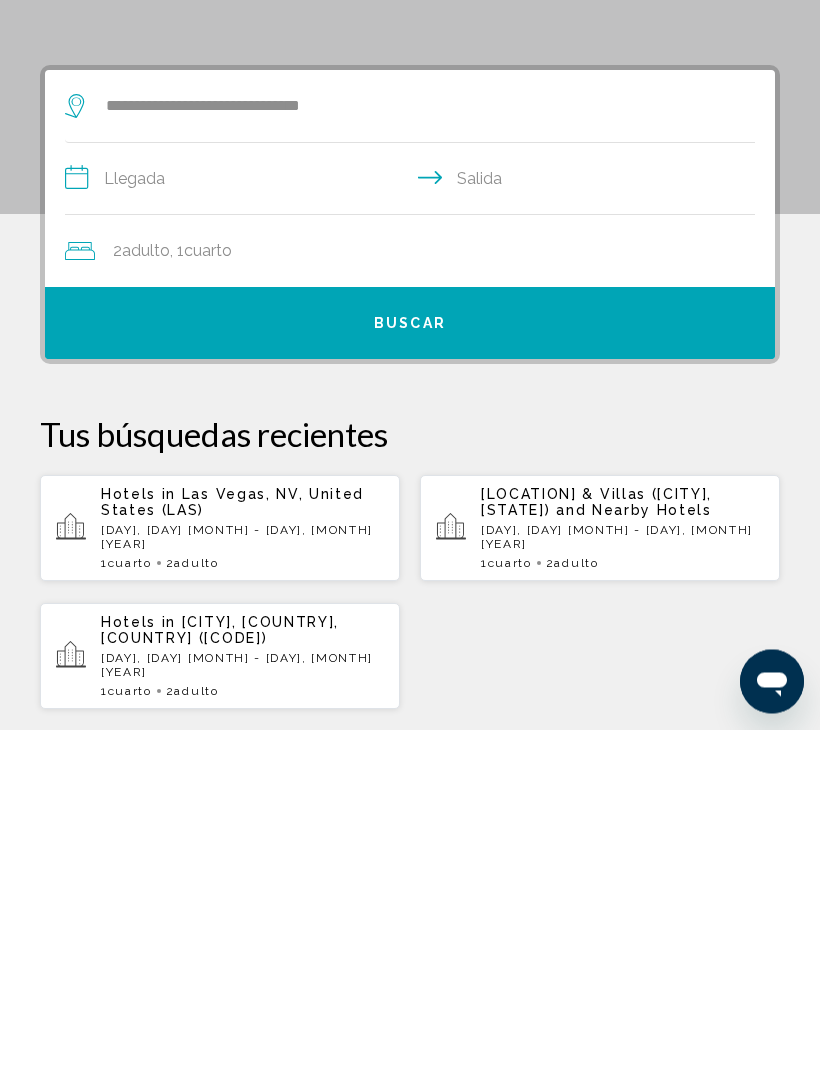 click on "**********" at bounding box center [414, 519] 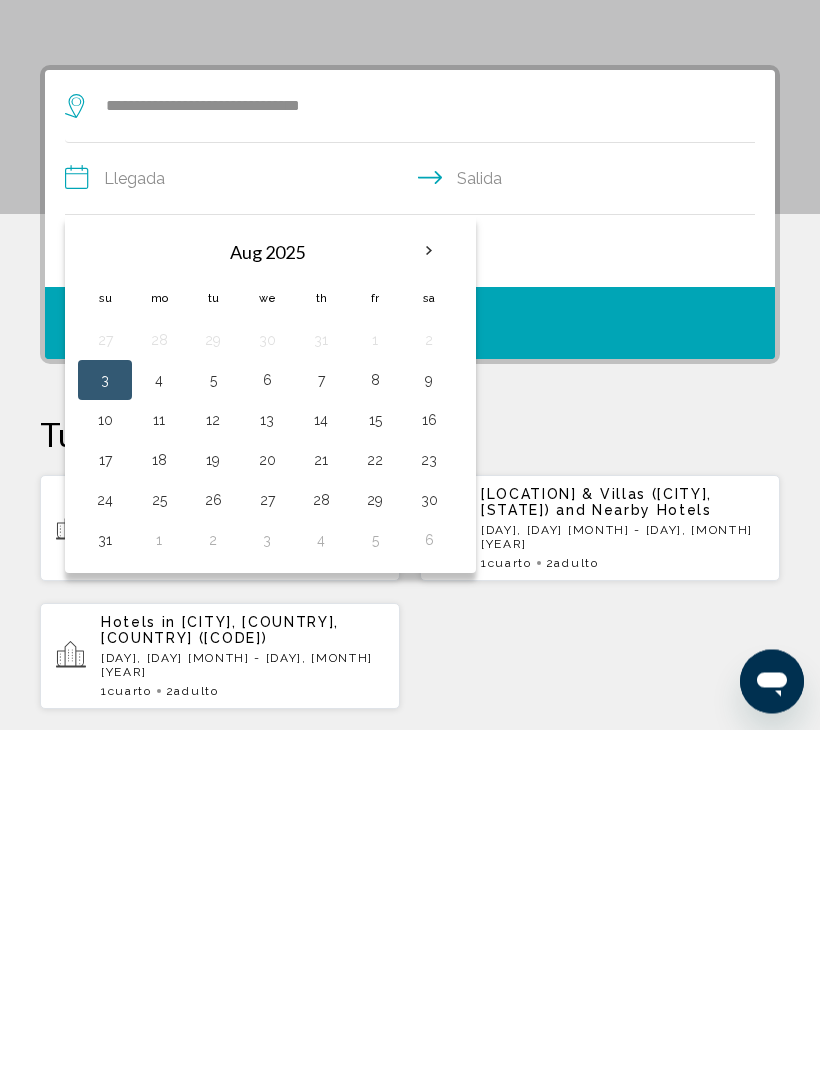scroll, scrollTop: 386, scrollLeft: 0, axis: vertical 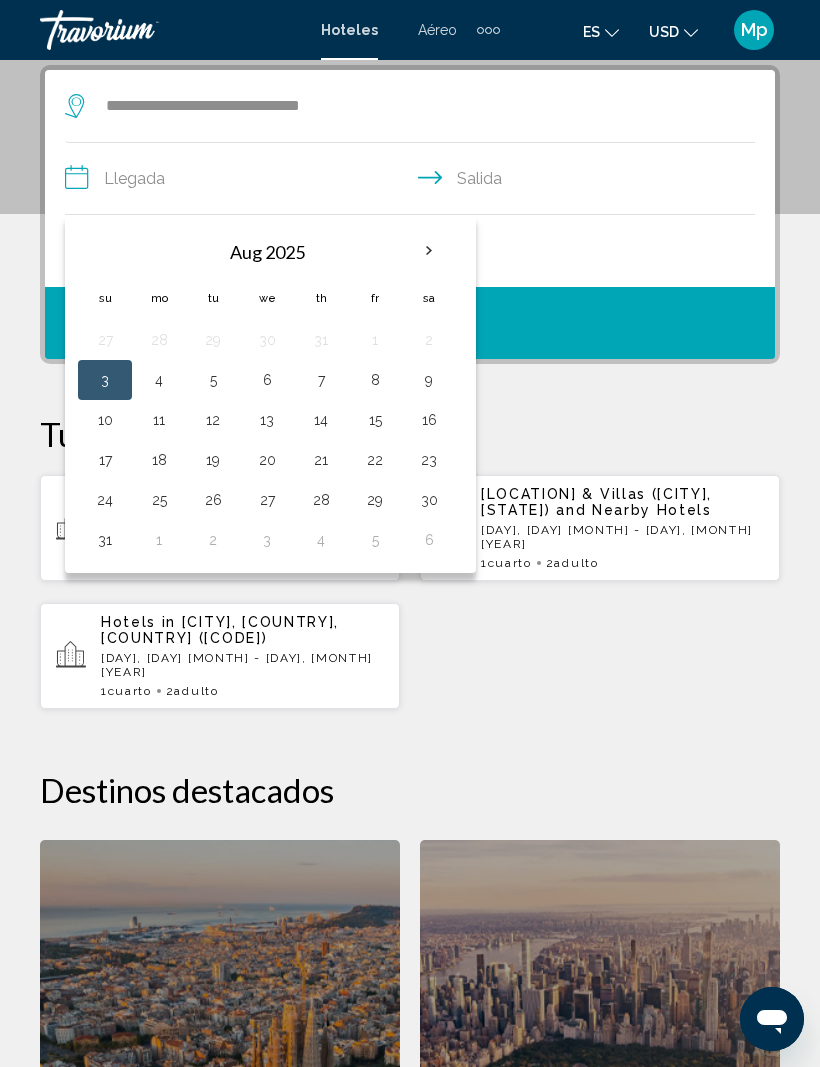 click at bounding box center (429, 251) 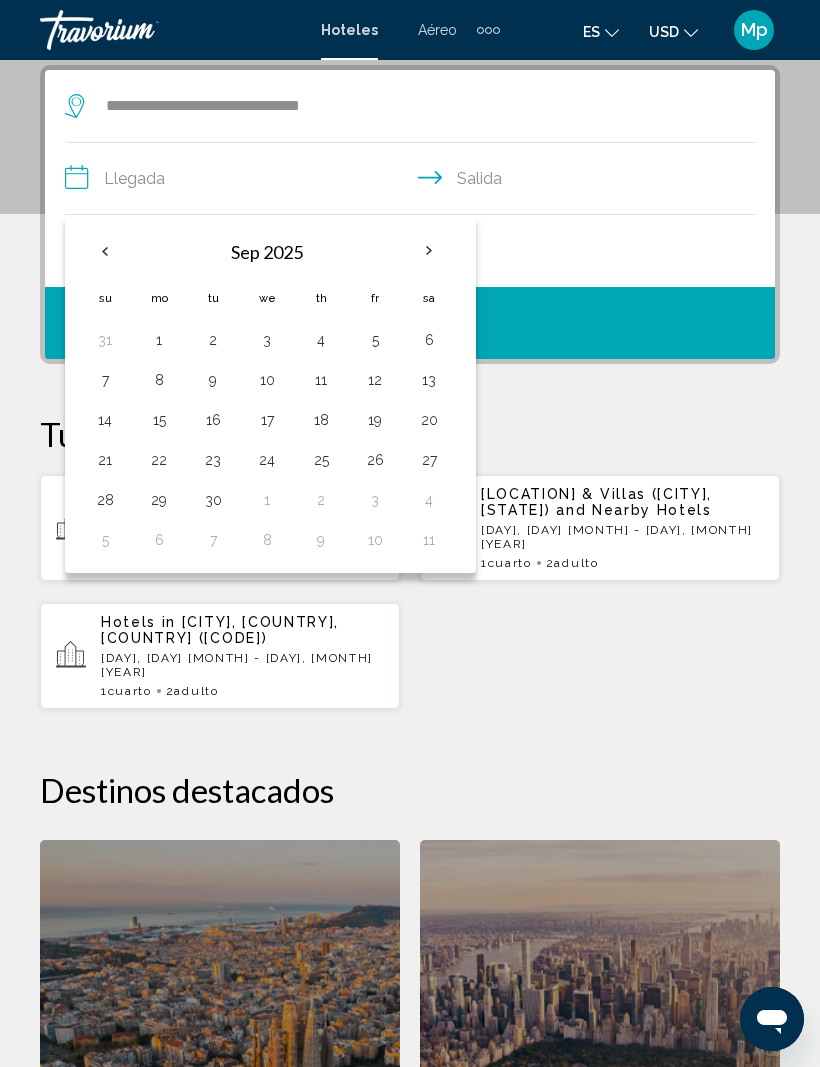 click on "30" at bounding box center [213, 500] 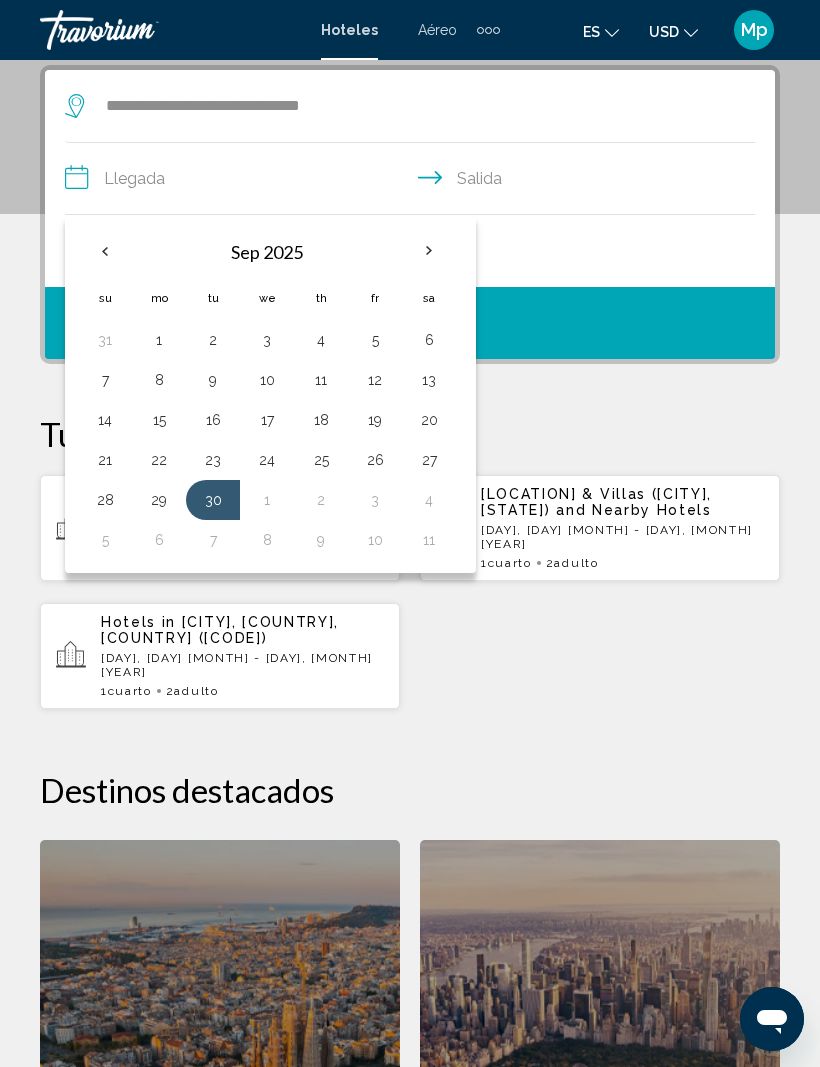 click on "29" at bounding box center [159, 500] 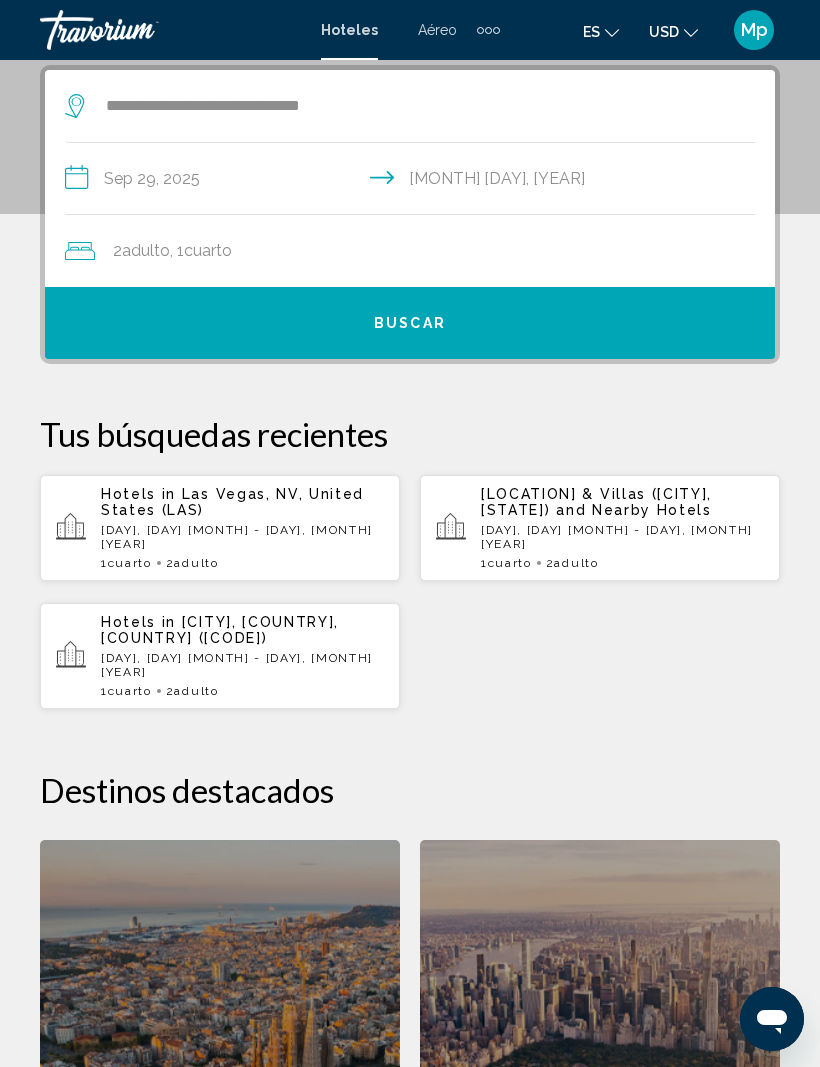 click on "**********" at bounding box center (414, 181) 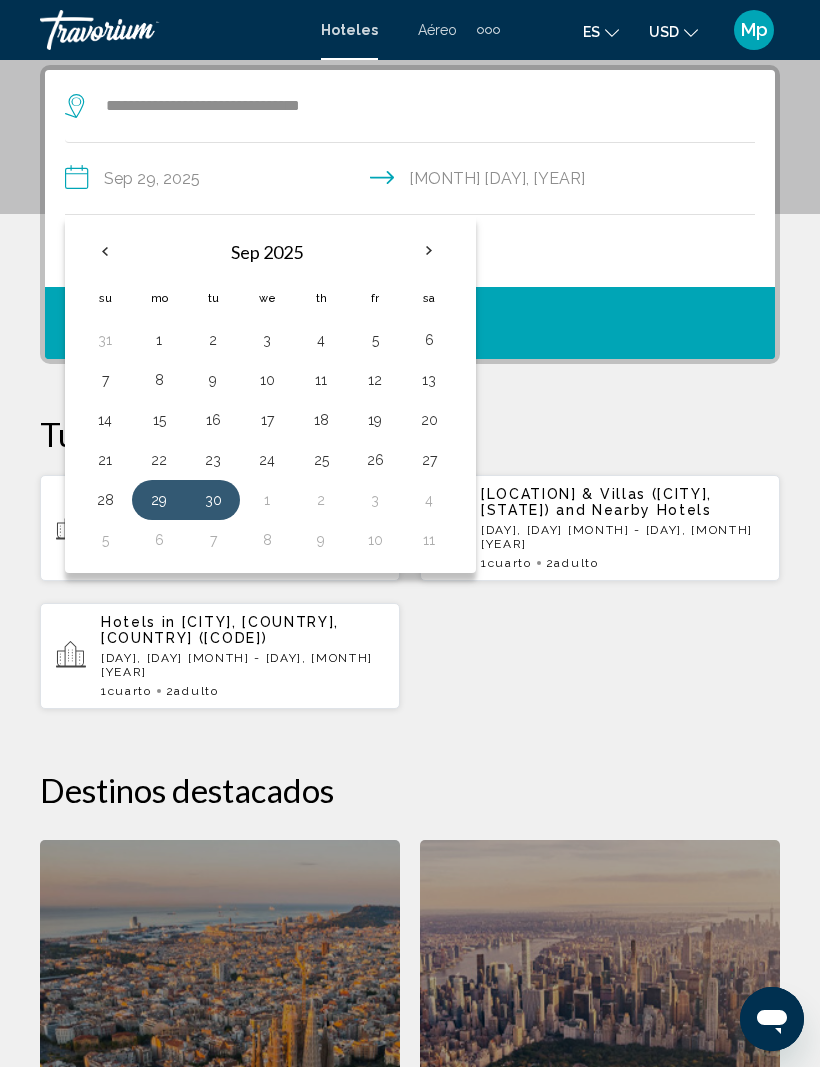click on "1" at bounding box center (267, 500) 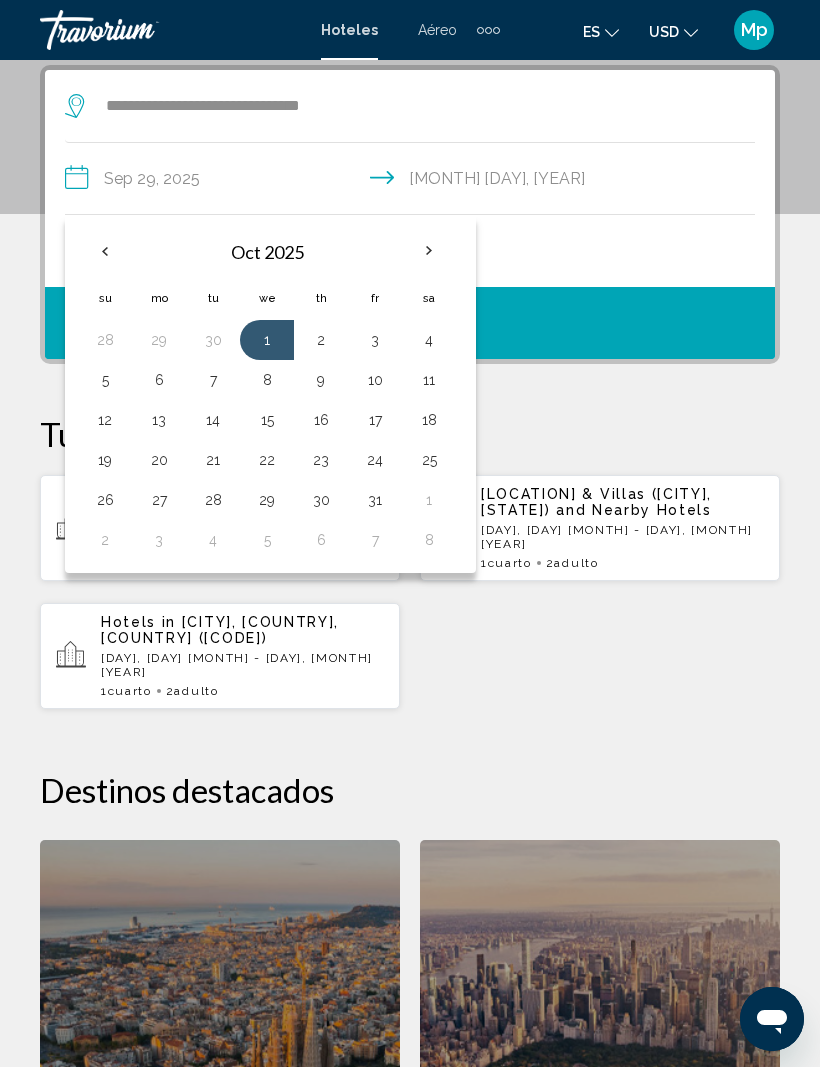 click on "**********" at bounding box center (414, 181) 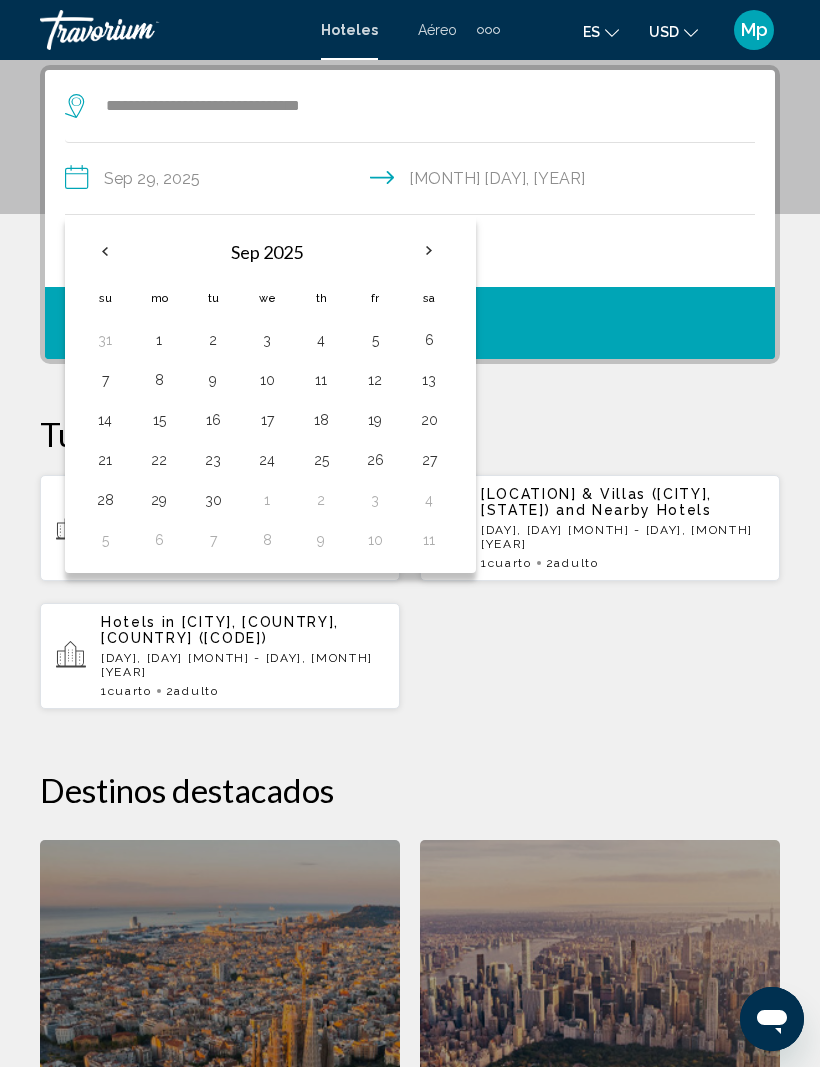 click on "30" at bounding box center (213, 500) 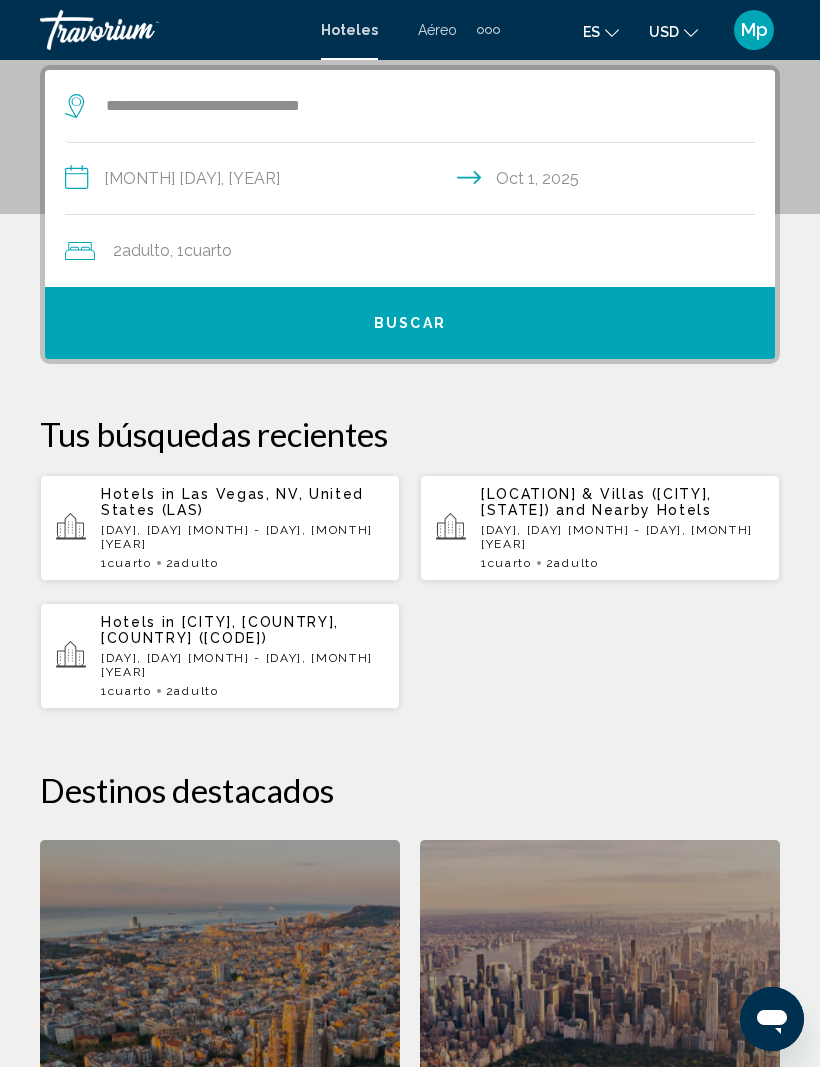 click on "**********" at bounding box center (414, 181) 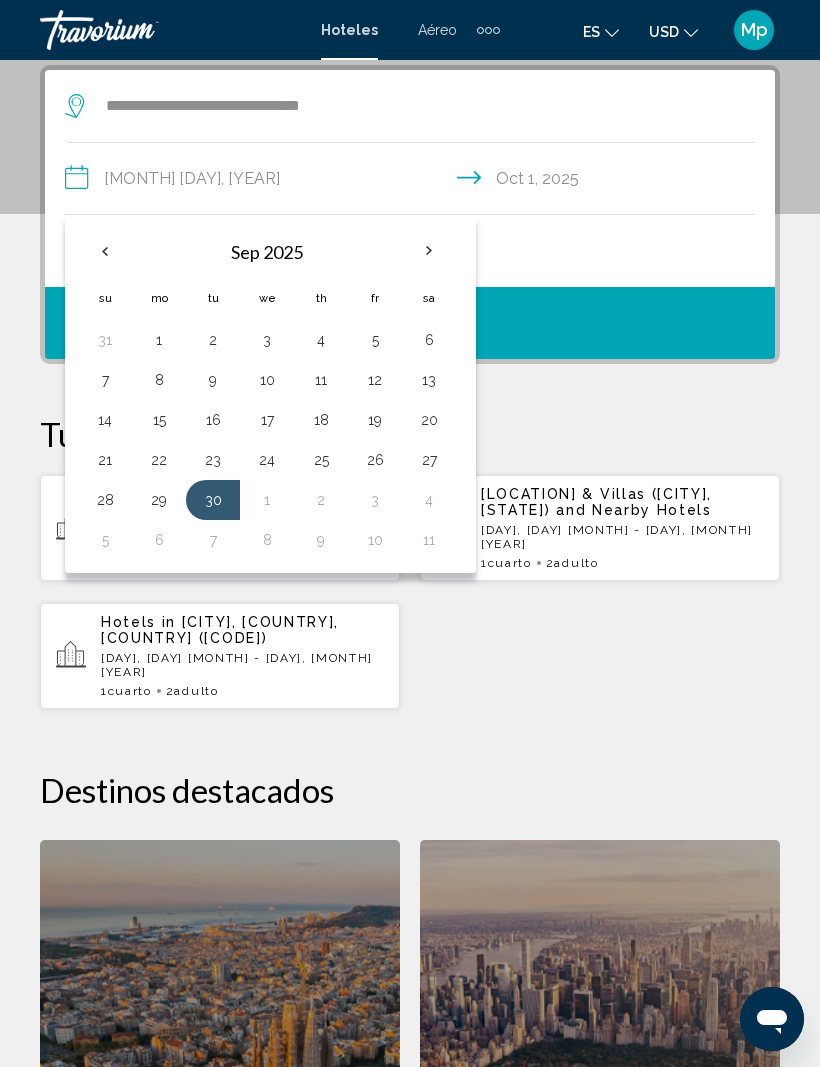 click at bounding box center (105, 251) 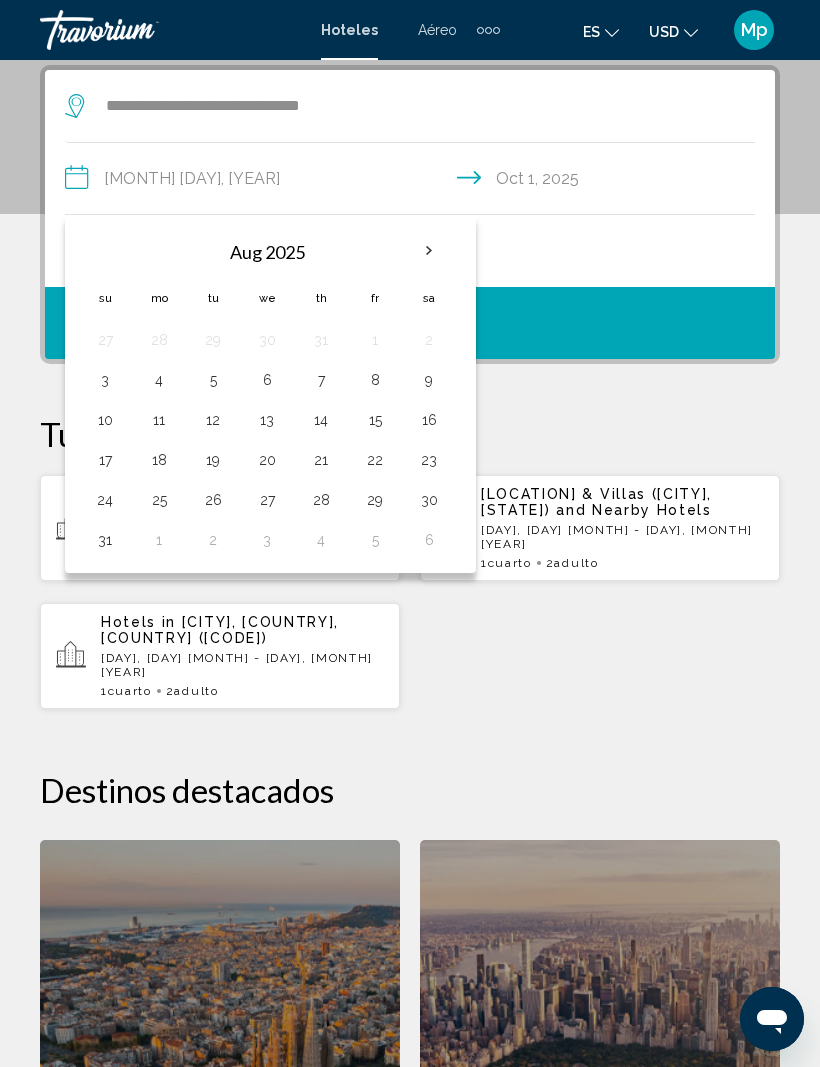 click on "30" at bounding box center [429, 500] 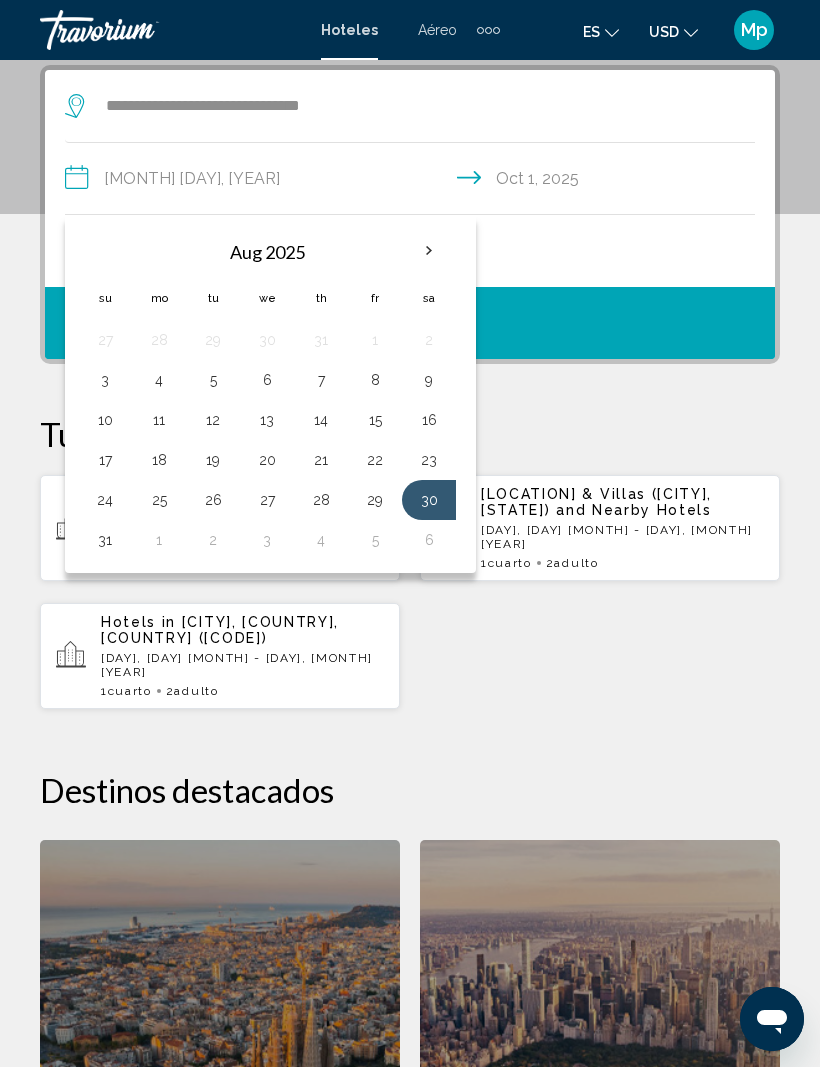 click on "1" at bounding box center (159, 540) 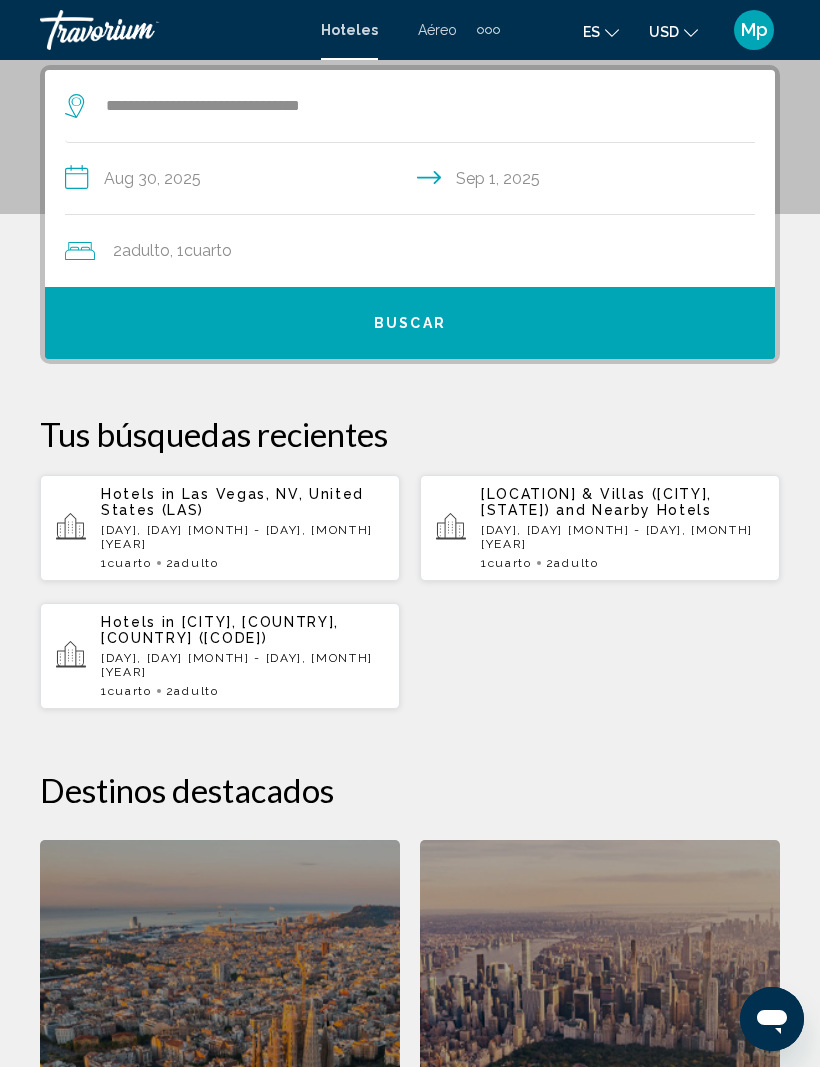 click on "Buscar" at bounding box center [410, 323] 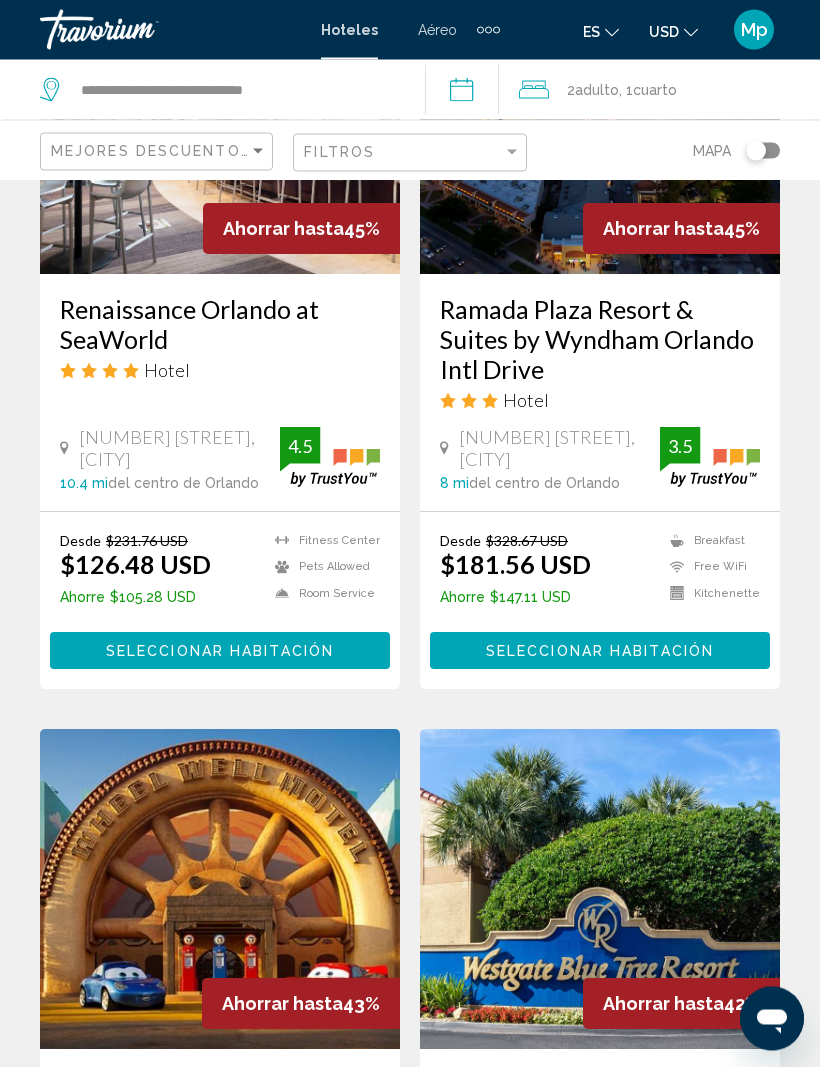 scroll, scrollTop: 1787, scrollLeft: 0, axis: vertical 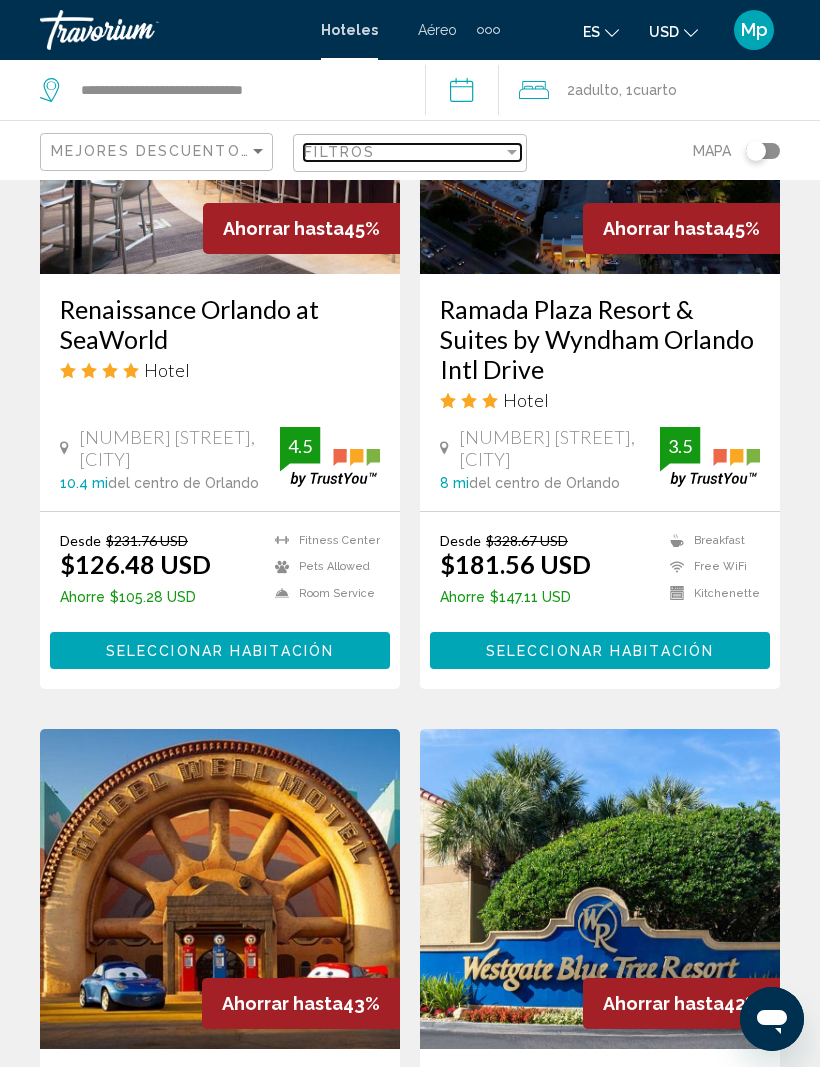 click on "Filtros" at bounding box center [403, 152] 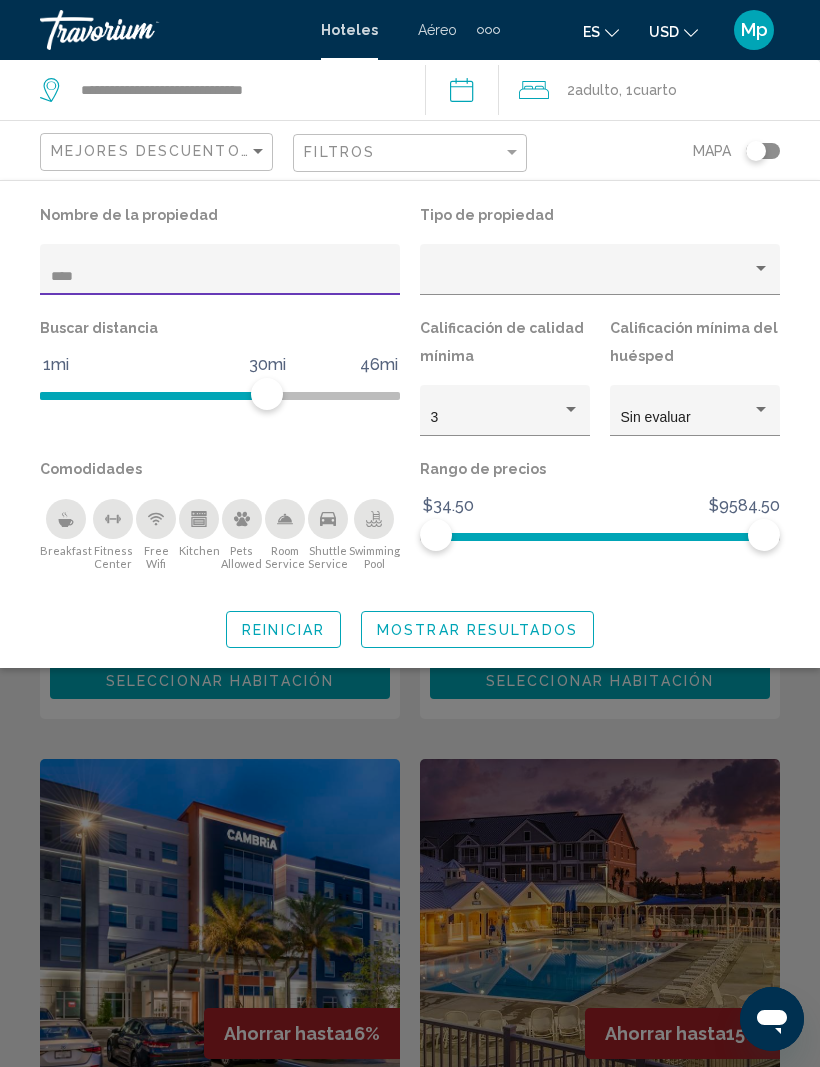 scroll, scrollTop: 186, scrollLeft: 0, axis: vertical 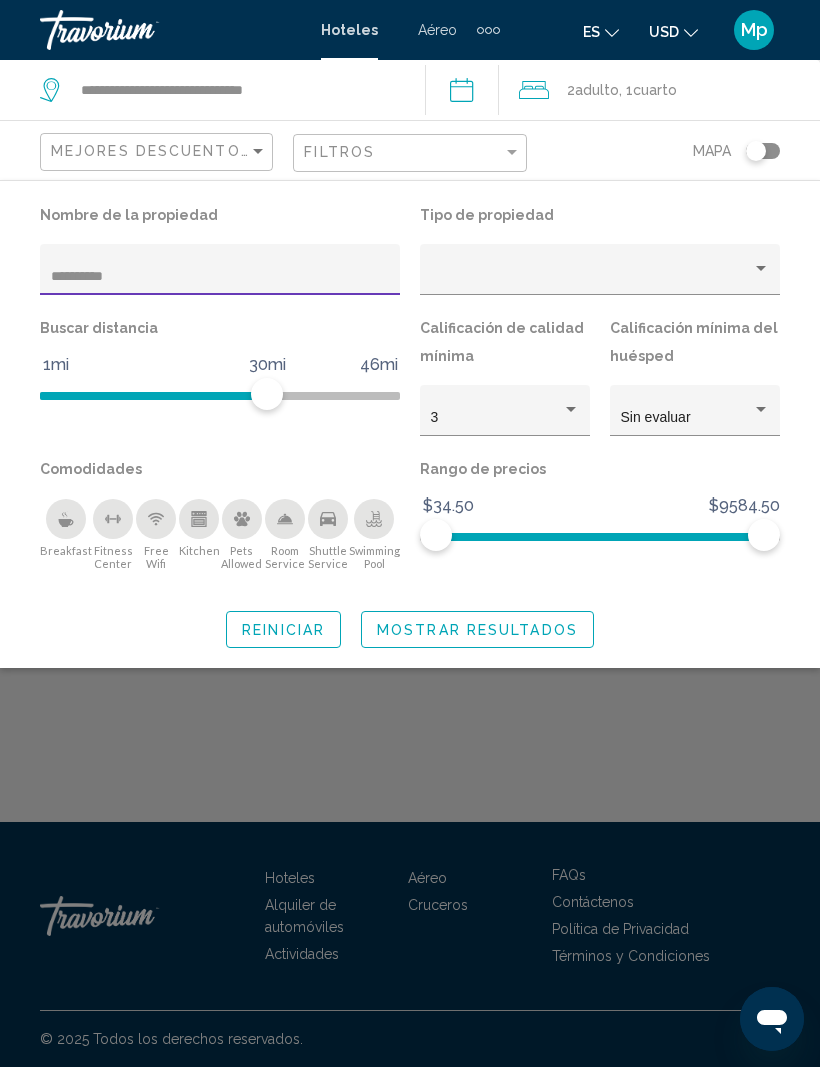type on "**********" 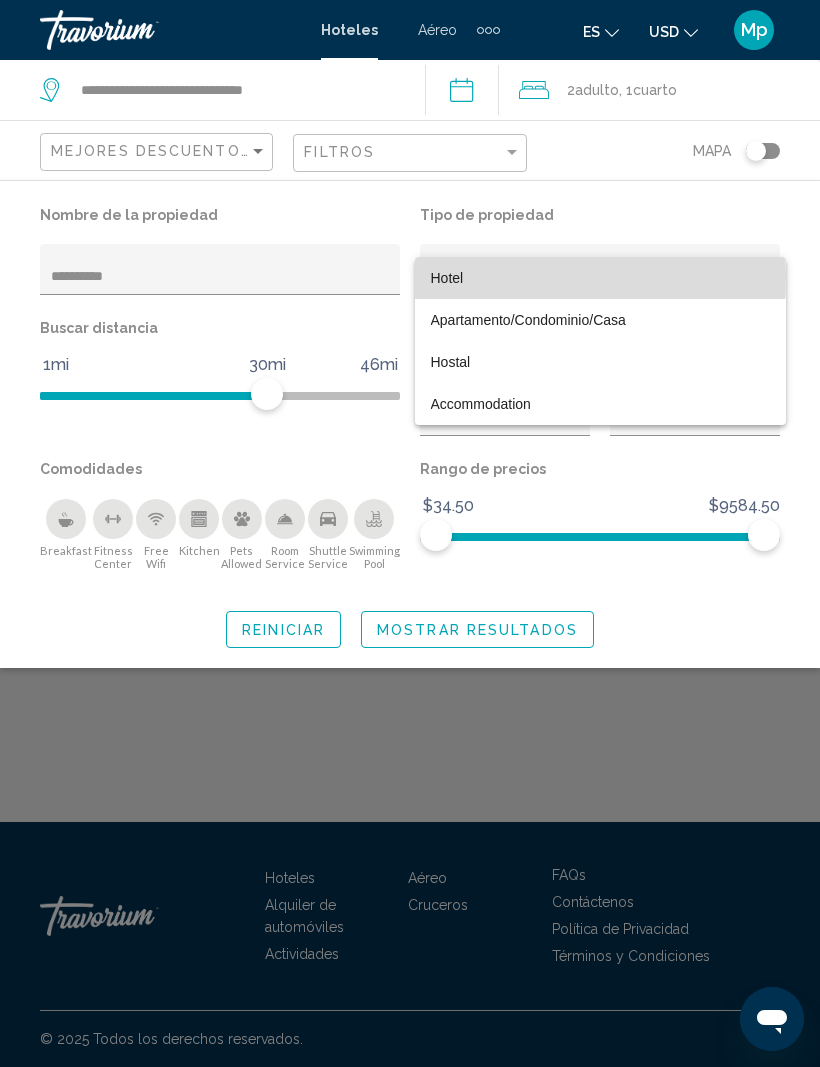 click on "Hotel" at bounding box center (447, 278) 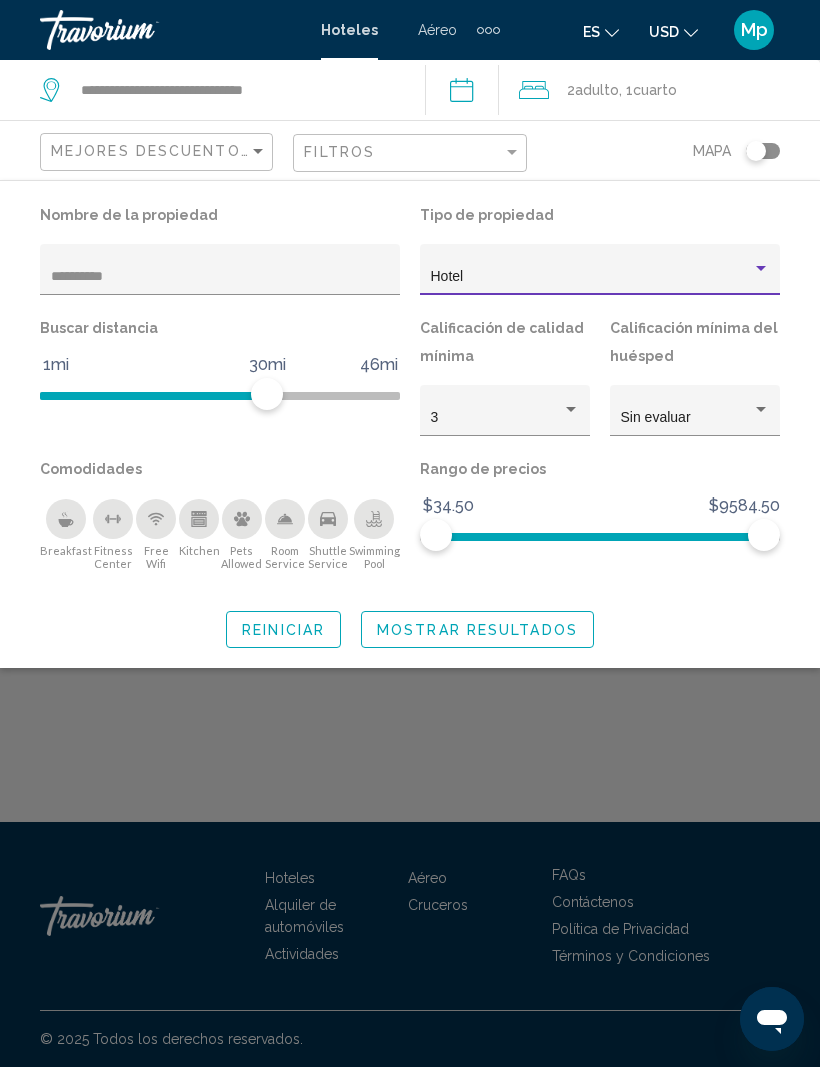 click on "Mostrar resultados" 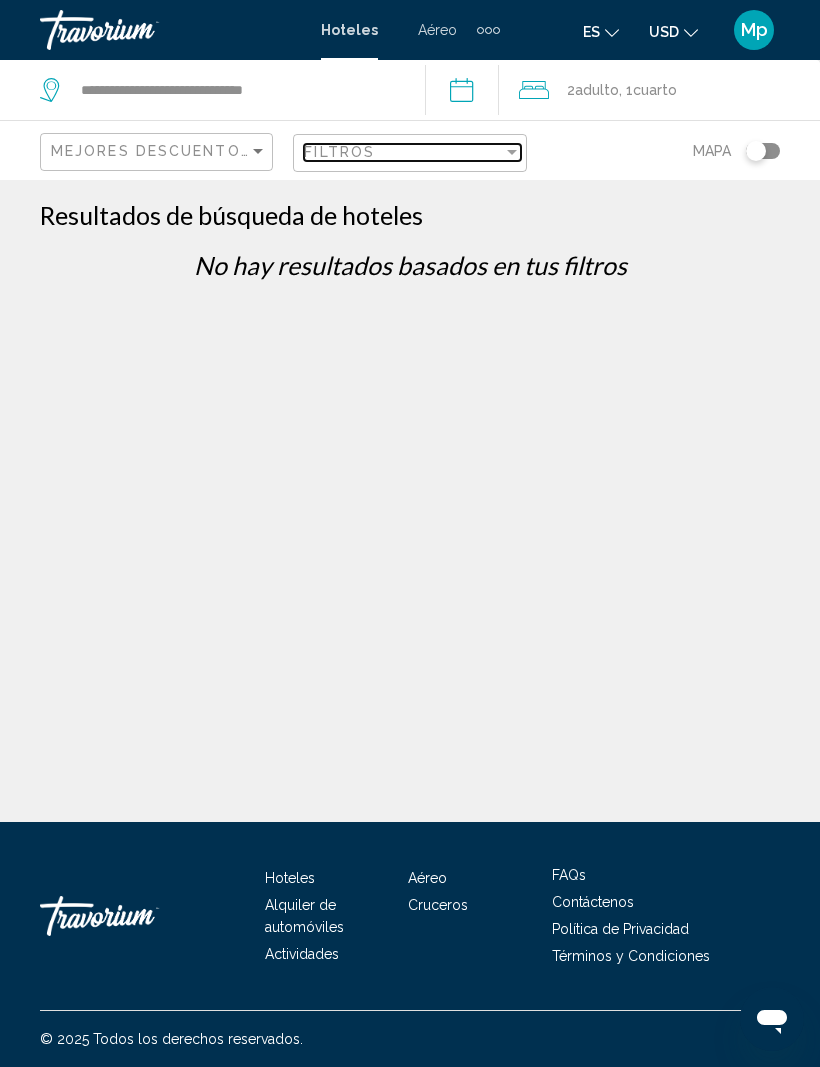 click on "Filtros" at bounding box center (403, 152) 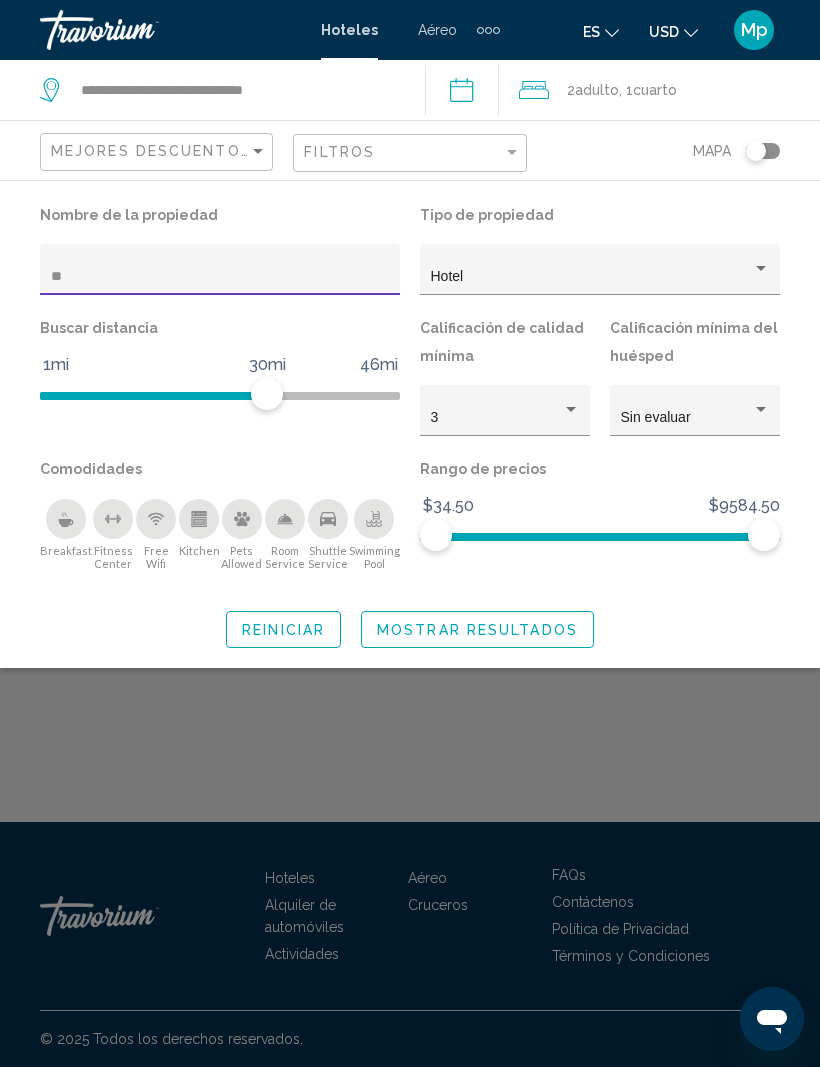type on "*" 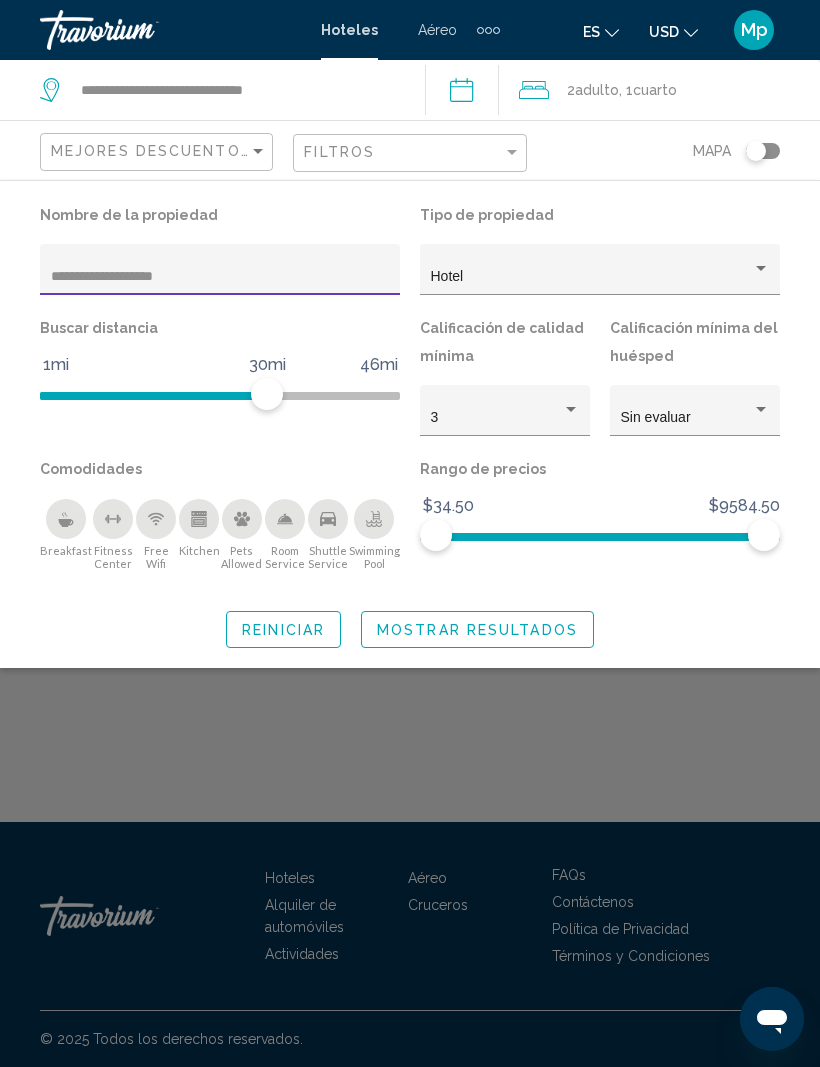 type on "**********" 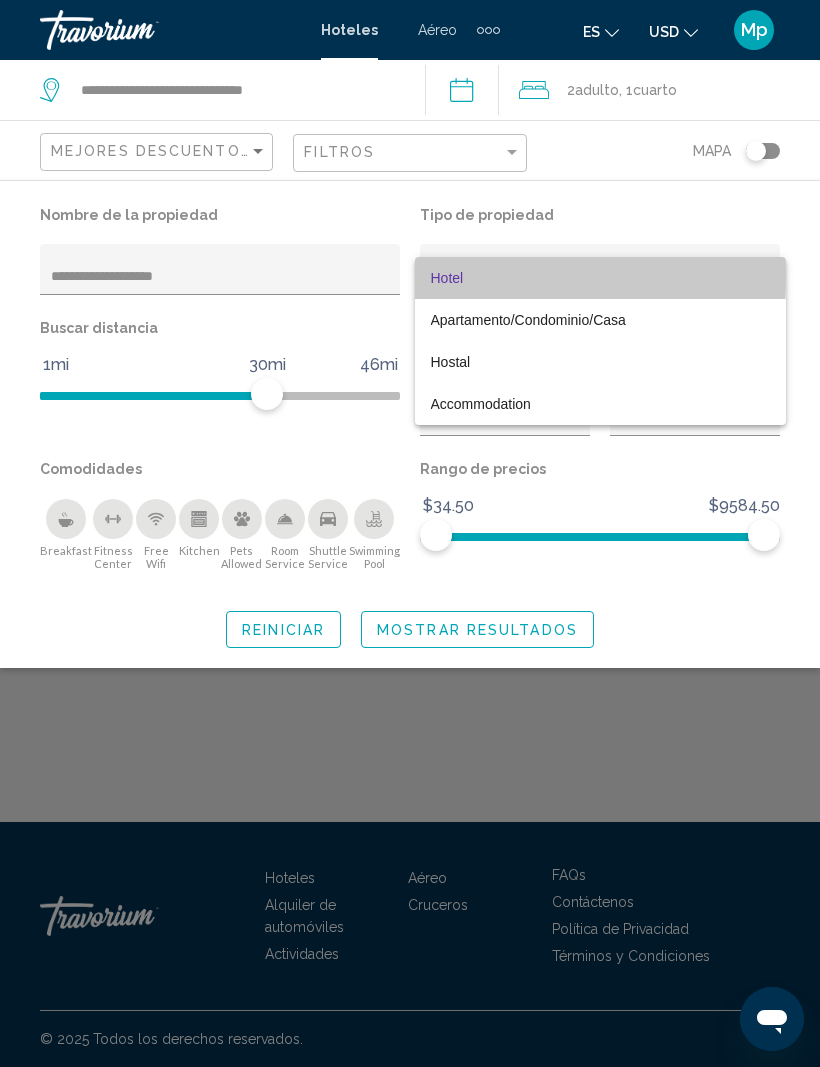 click on "Hotel" at bounding box center [447, 278] 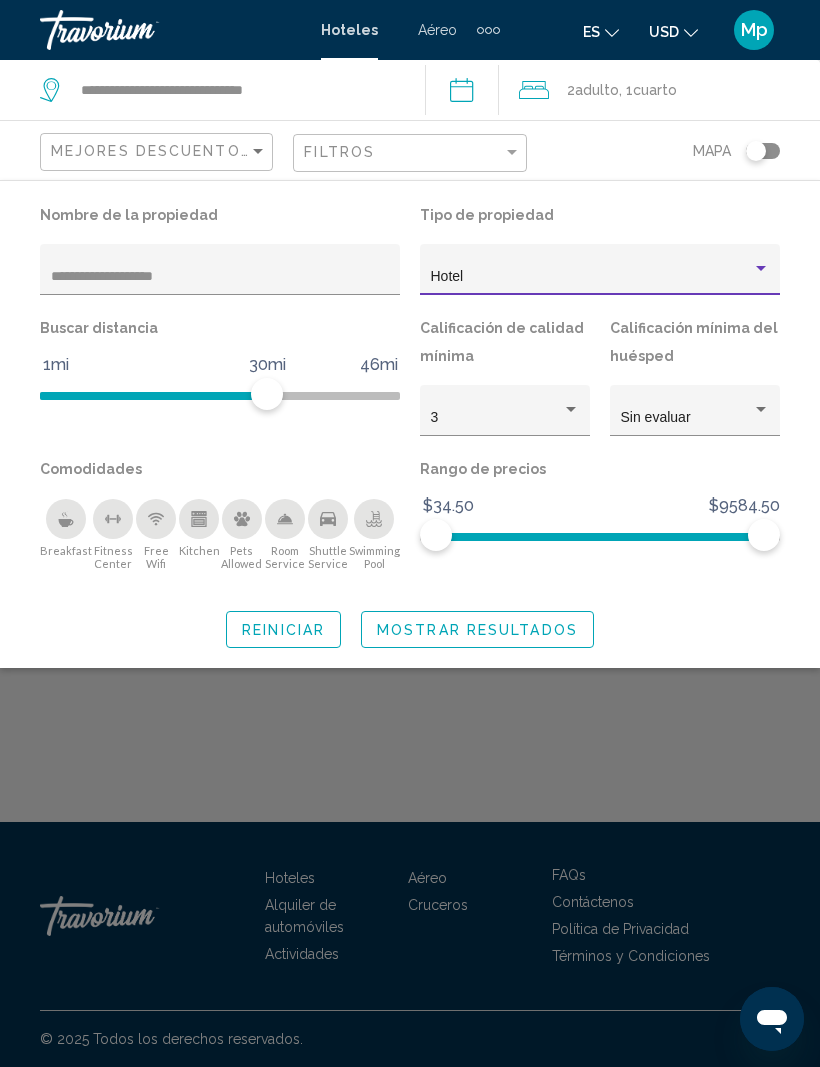 click on "Mostrar resultados" 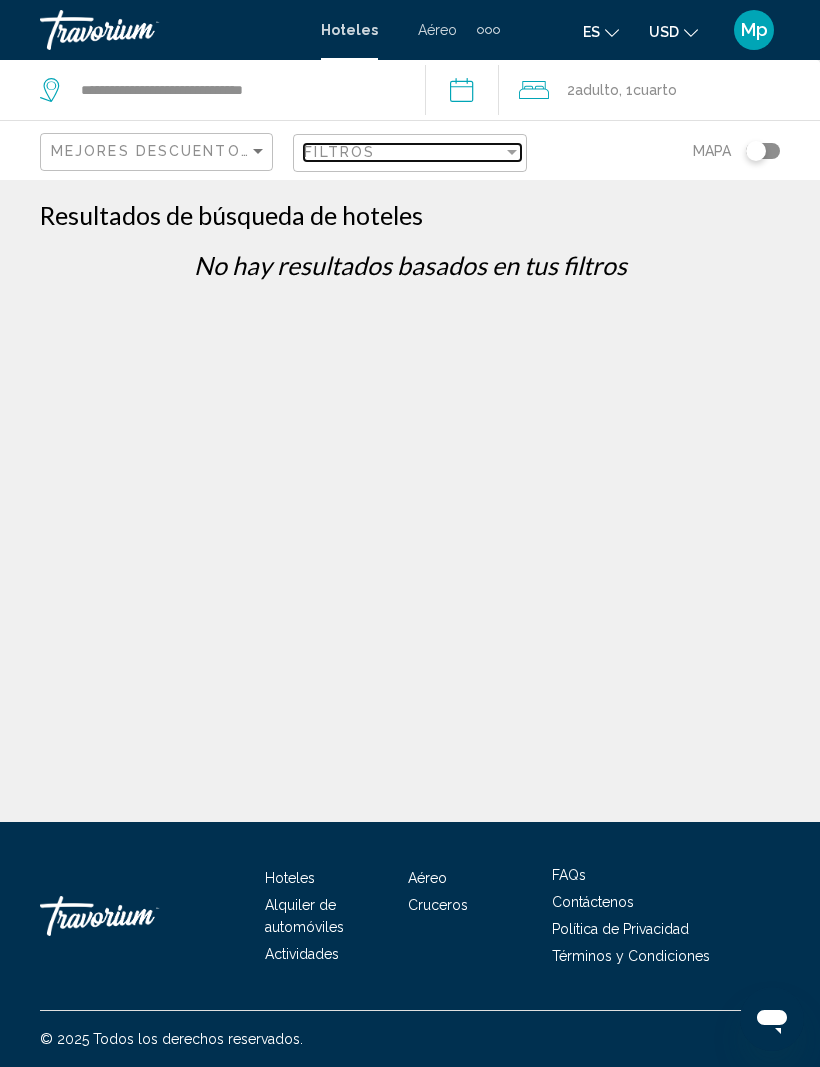 click on "Filtros" at bounding box center [403, 152] 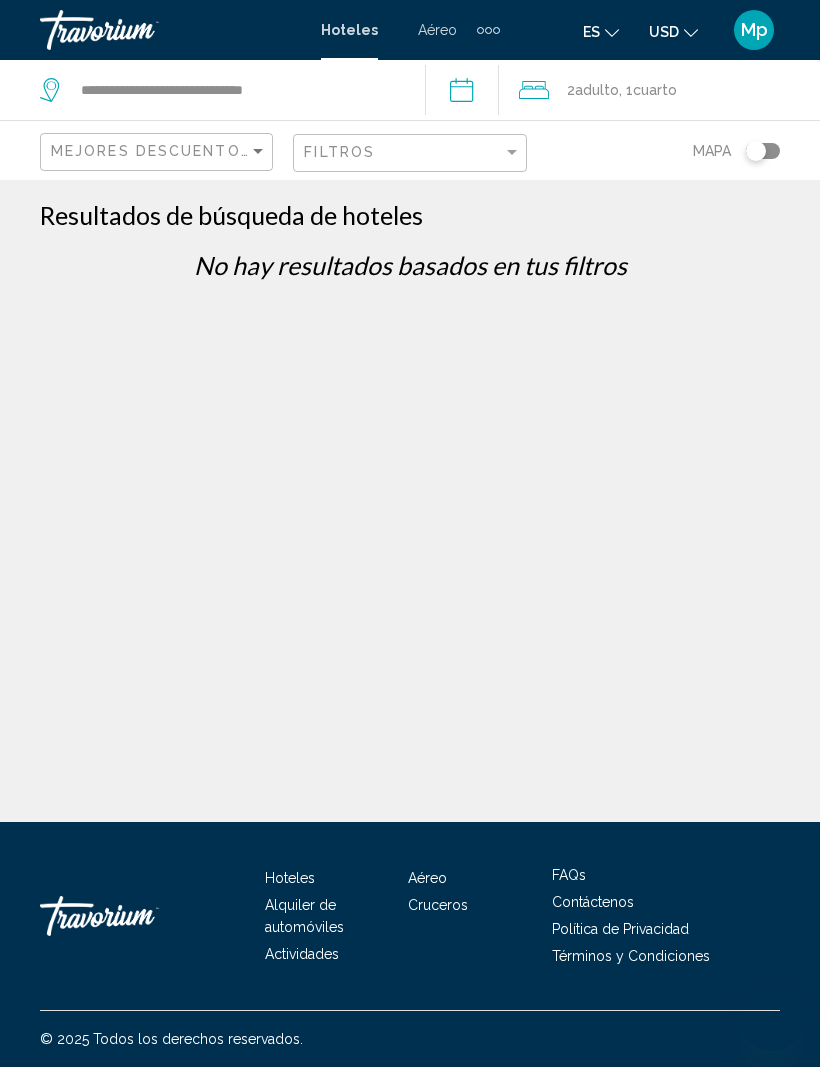 scroll, scrollTop: 0, scrollLeft: 0, axis: both 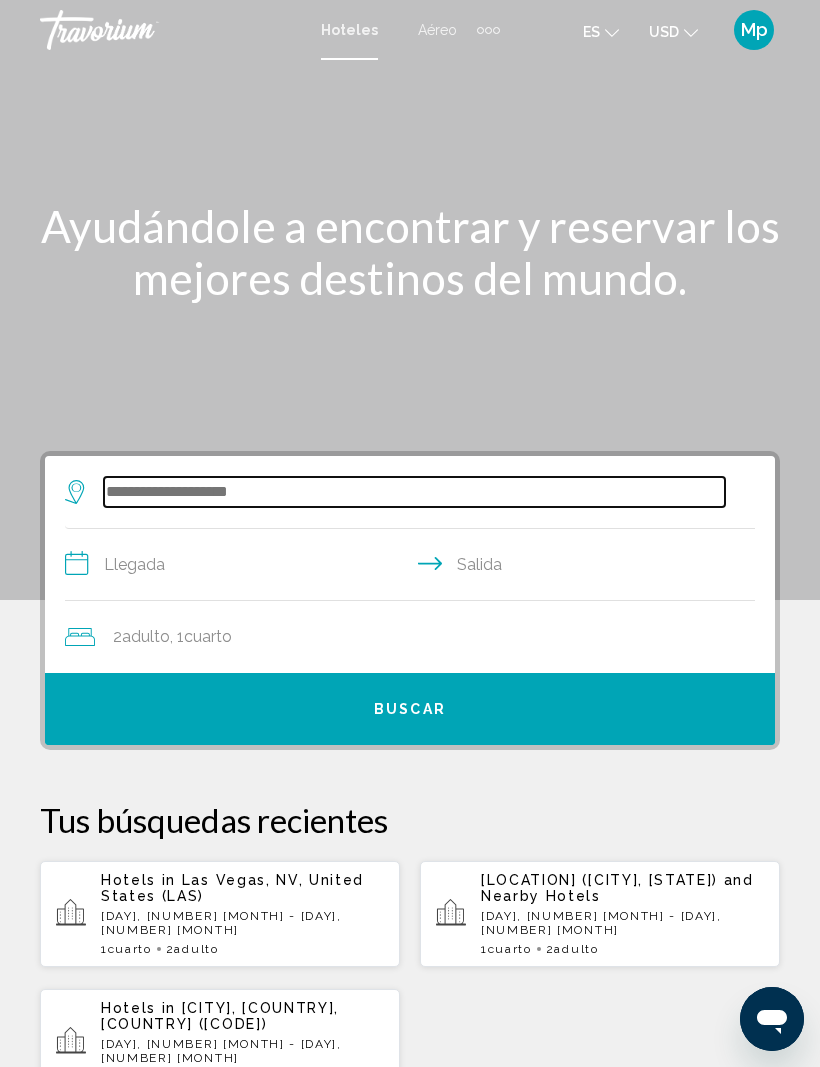 click at bounding box center (414, 492) 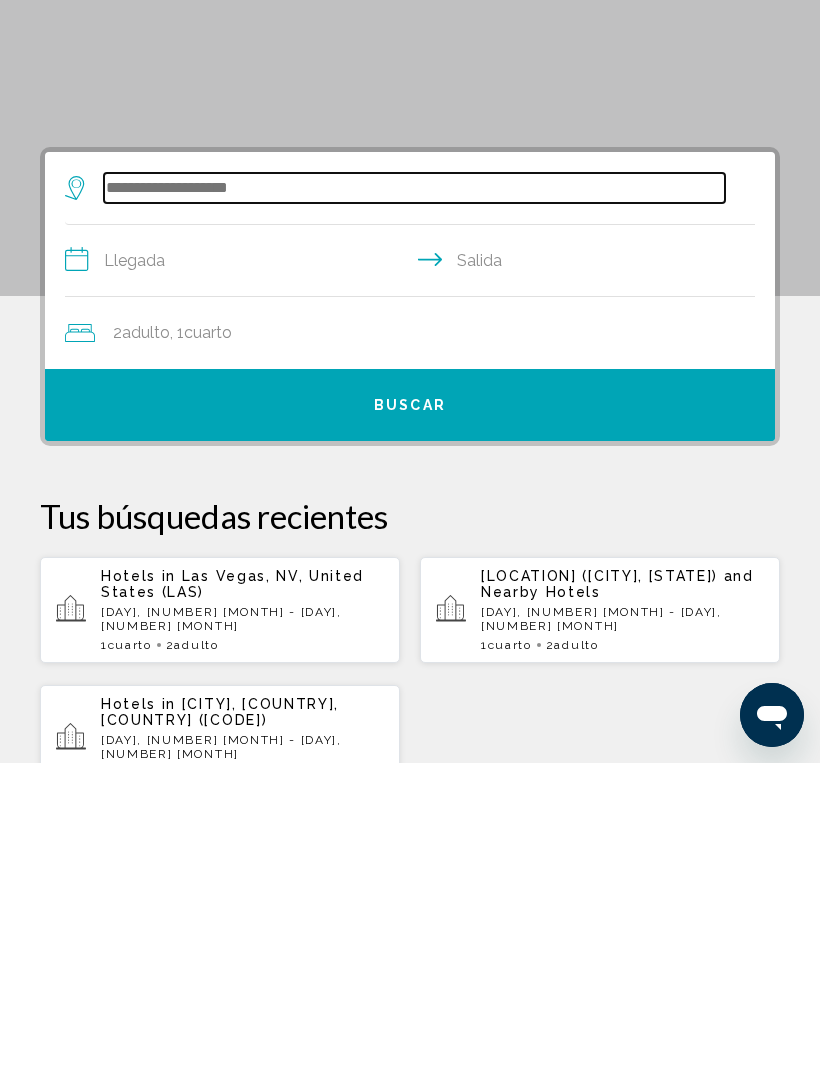 scroll, scrollTop: 48, scrollLeft: 0, axis: vertical 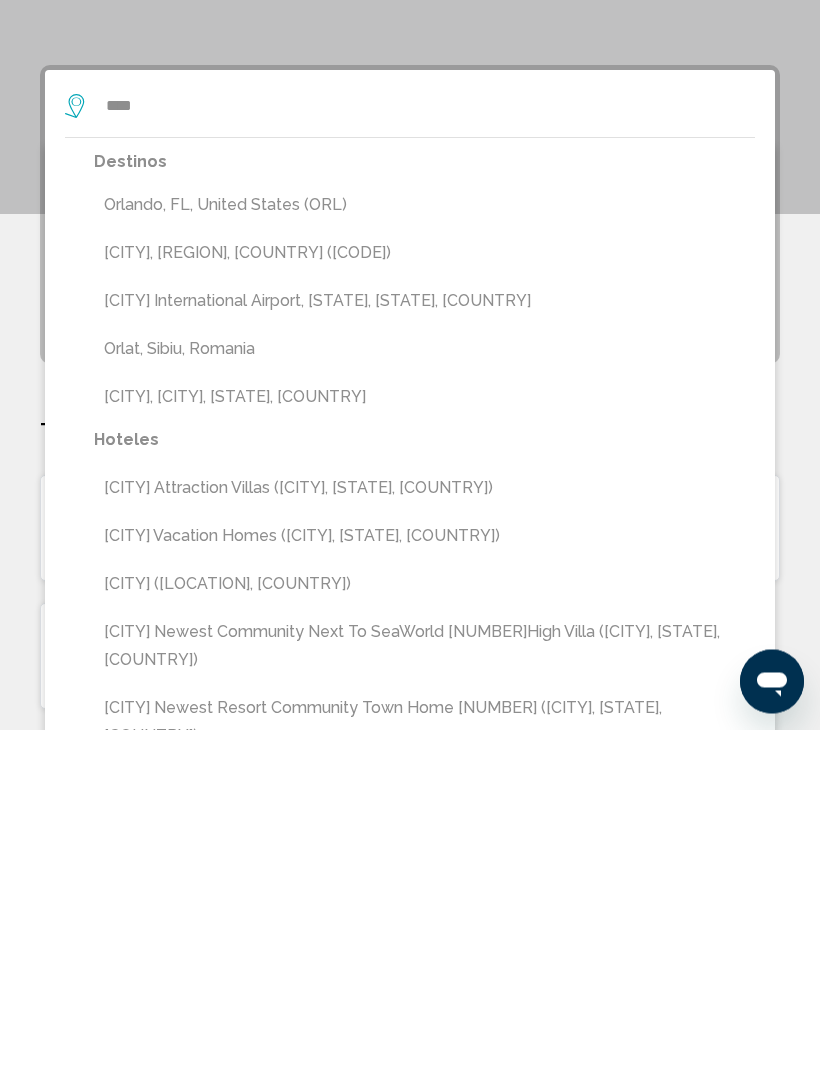 click on "Orlando, FL, United States (ORL)" at bounding box center [424, 543] 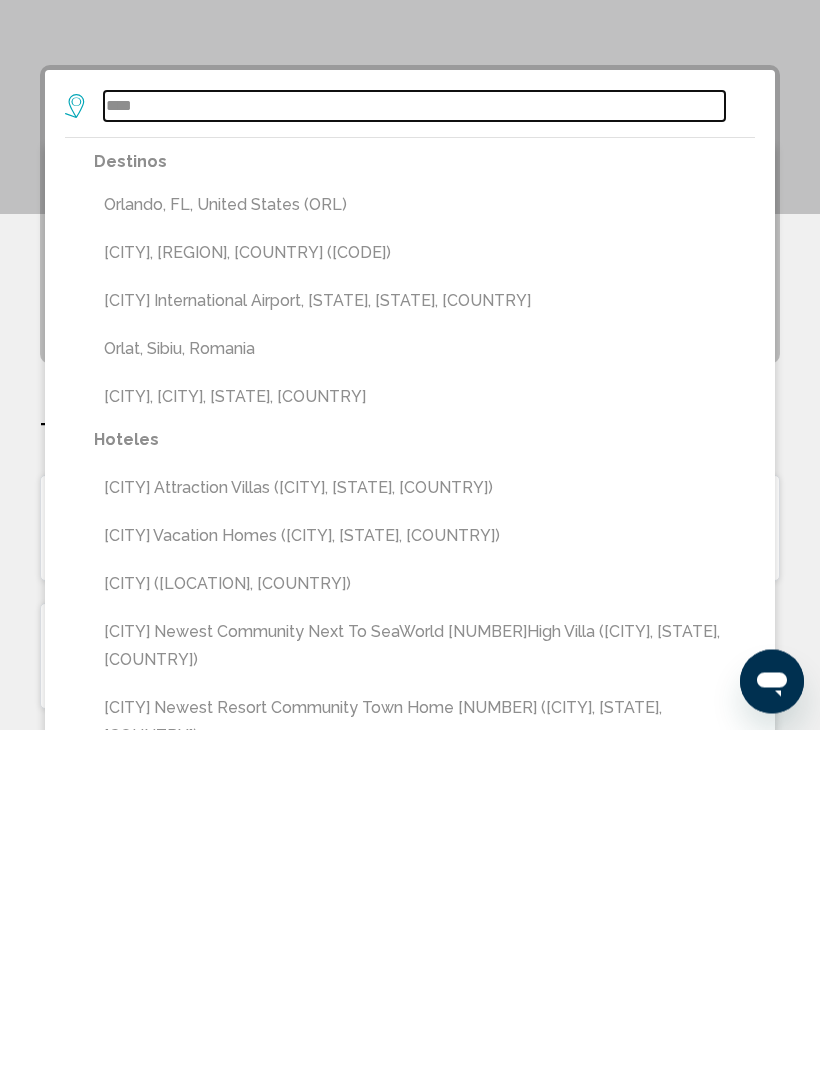 type on "**********" 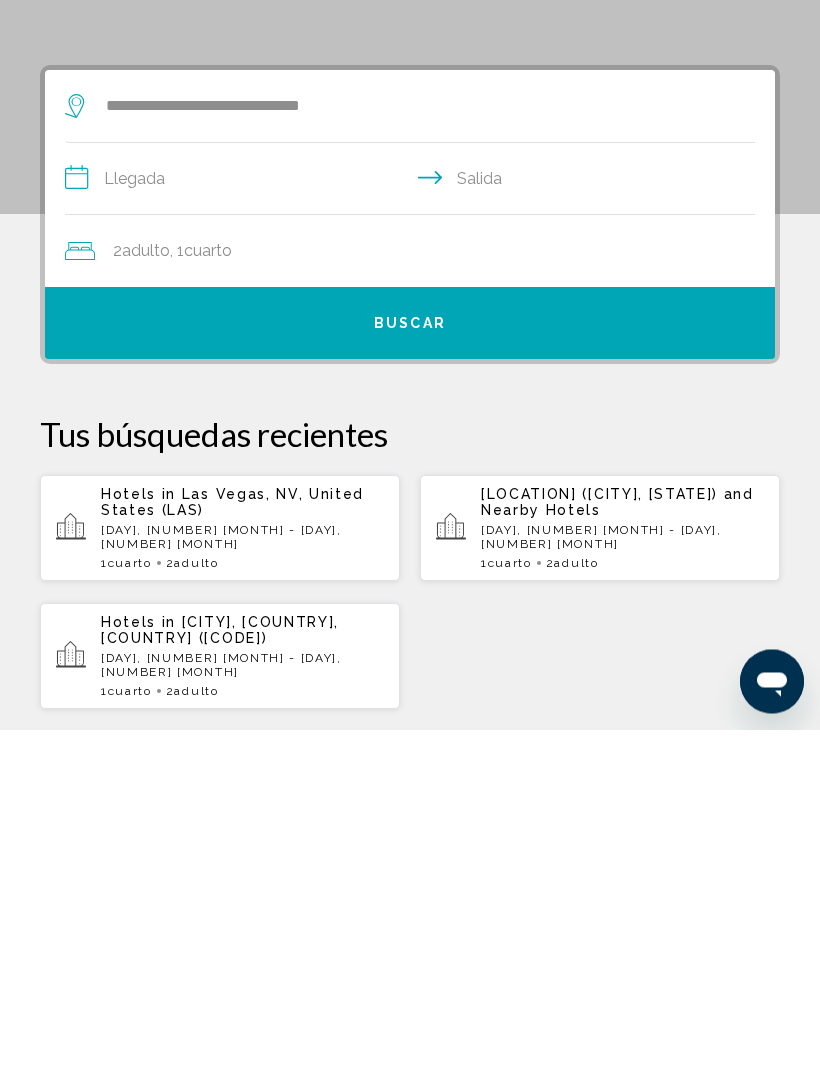 click on "**********" at bounding box center (414, 519) 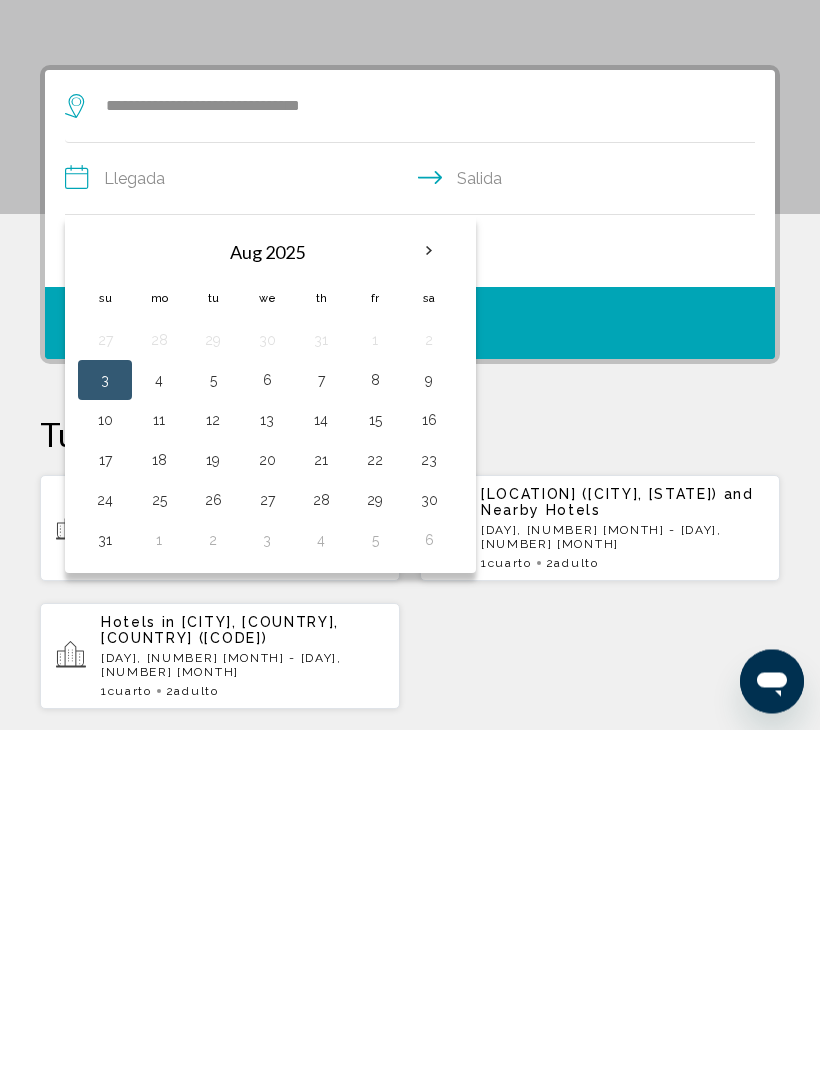 scroll, scrollTop: 386, scrollLeft: 0, axis: vertical 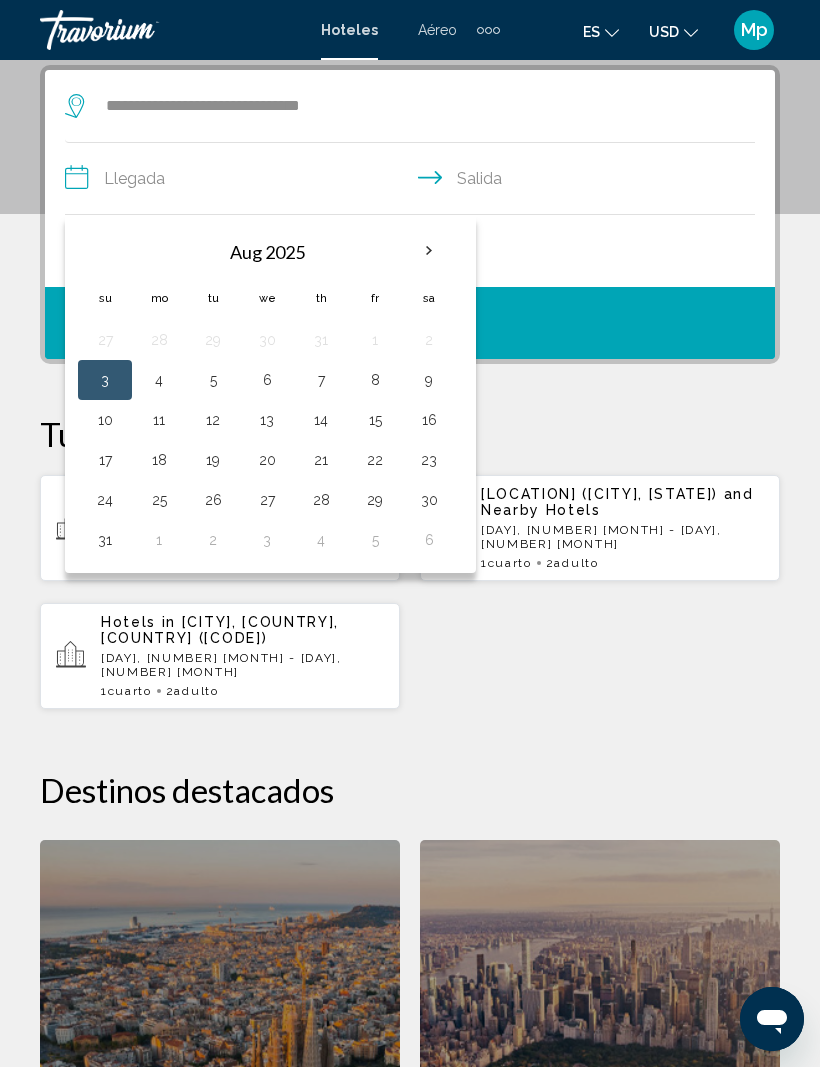 click at bounding box center [429, 251] 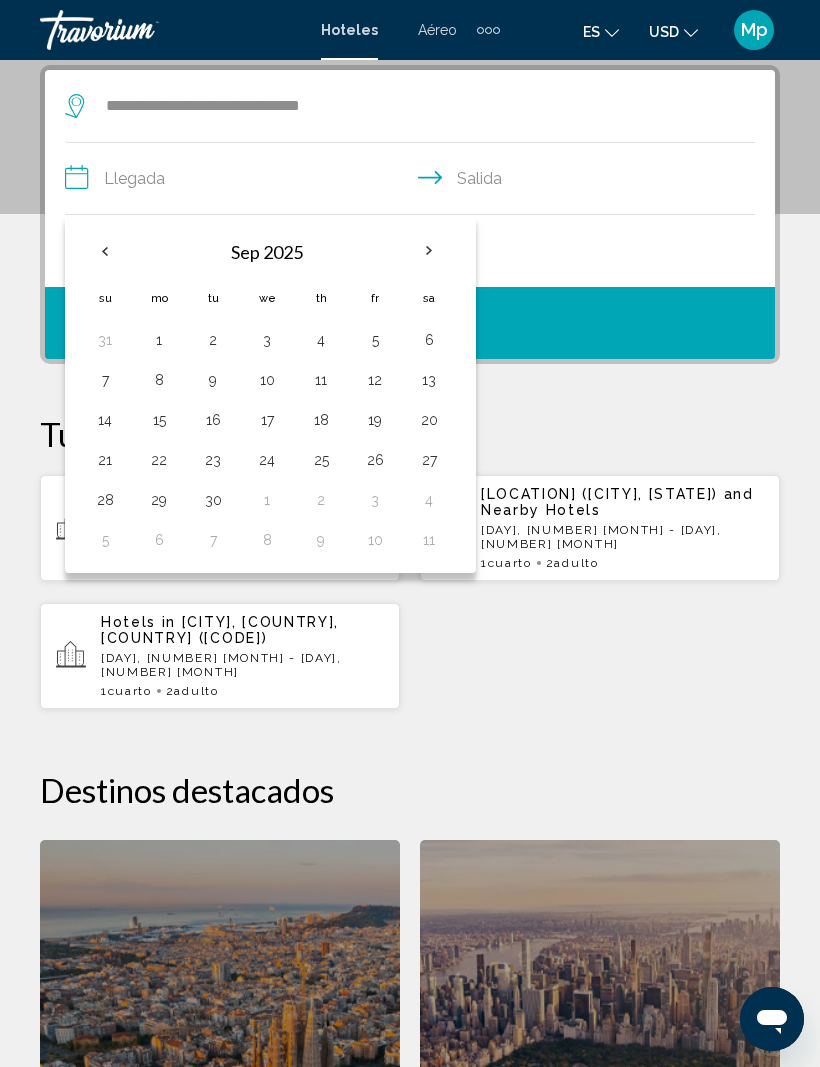 click at bounding box center (105, 251) 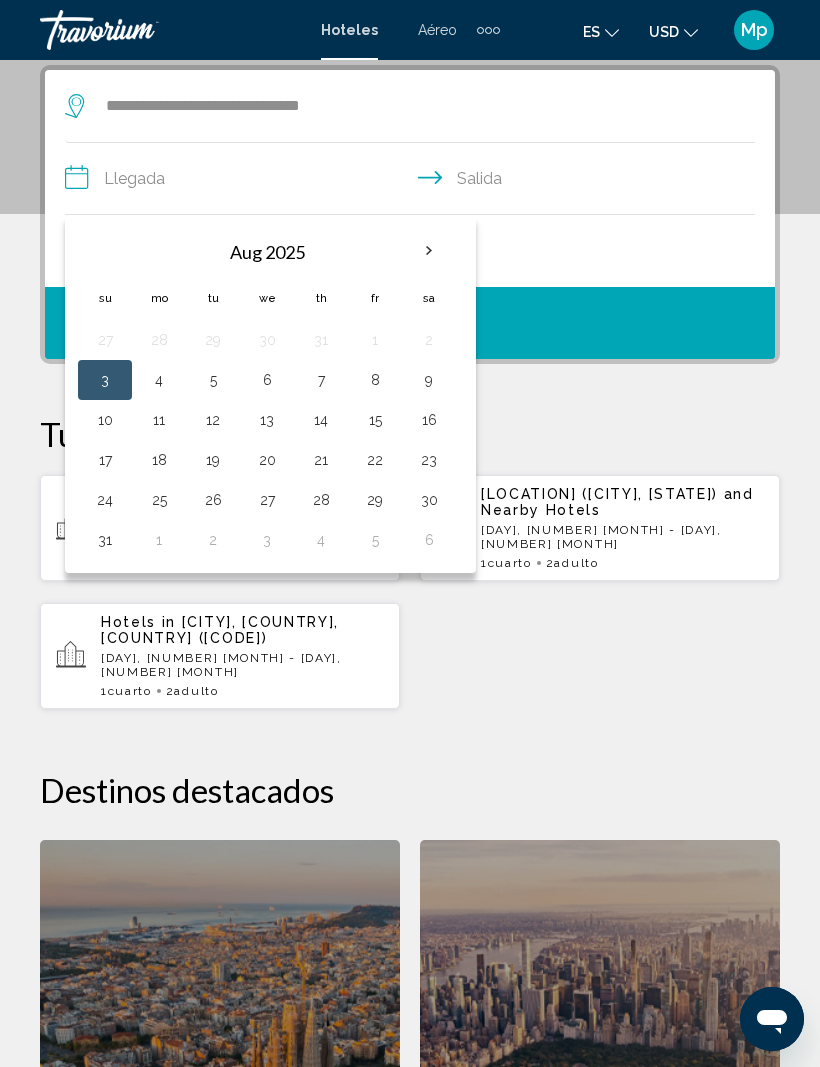 click on "30" at bounding box center (429, 500) 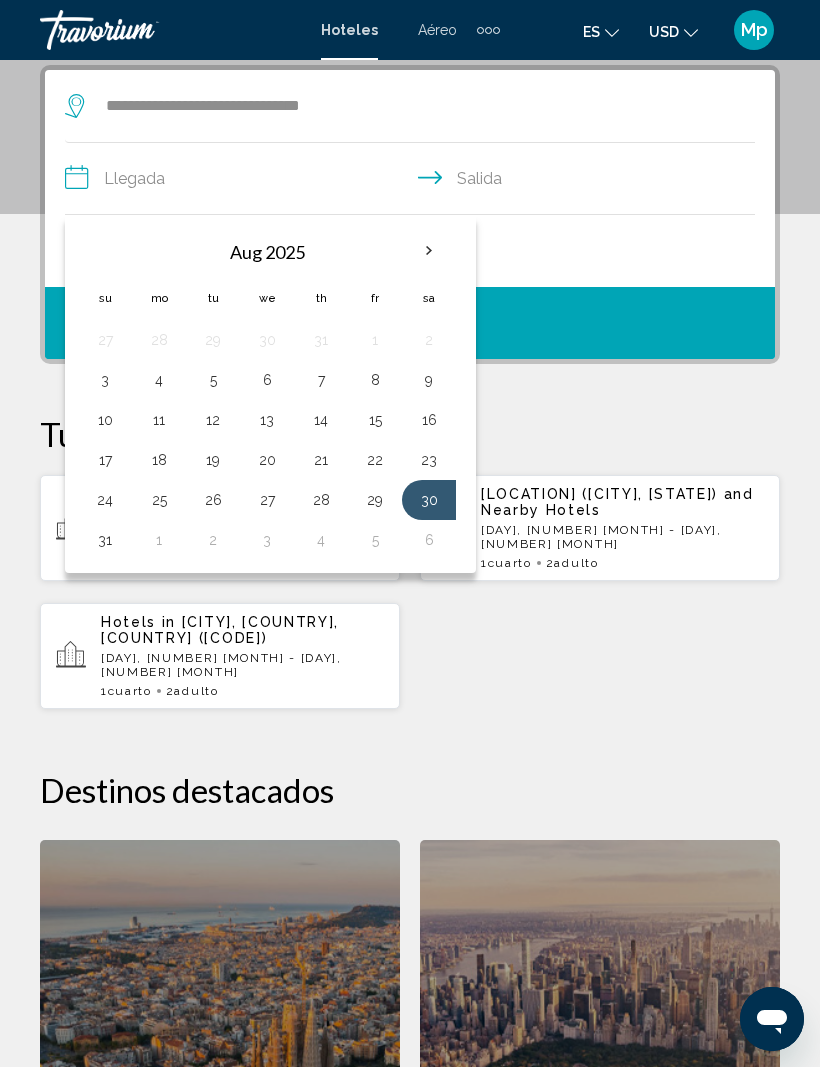 click on "1" at bounding box center [159, 540] 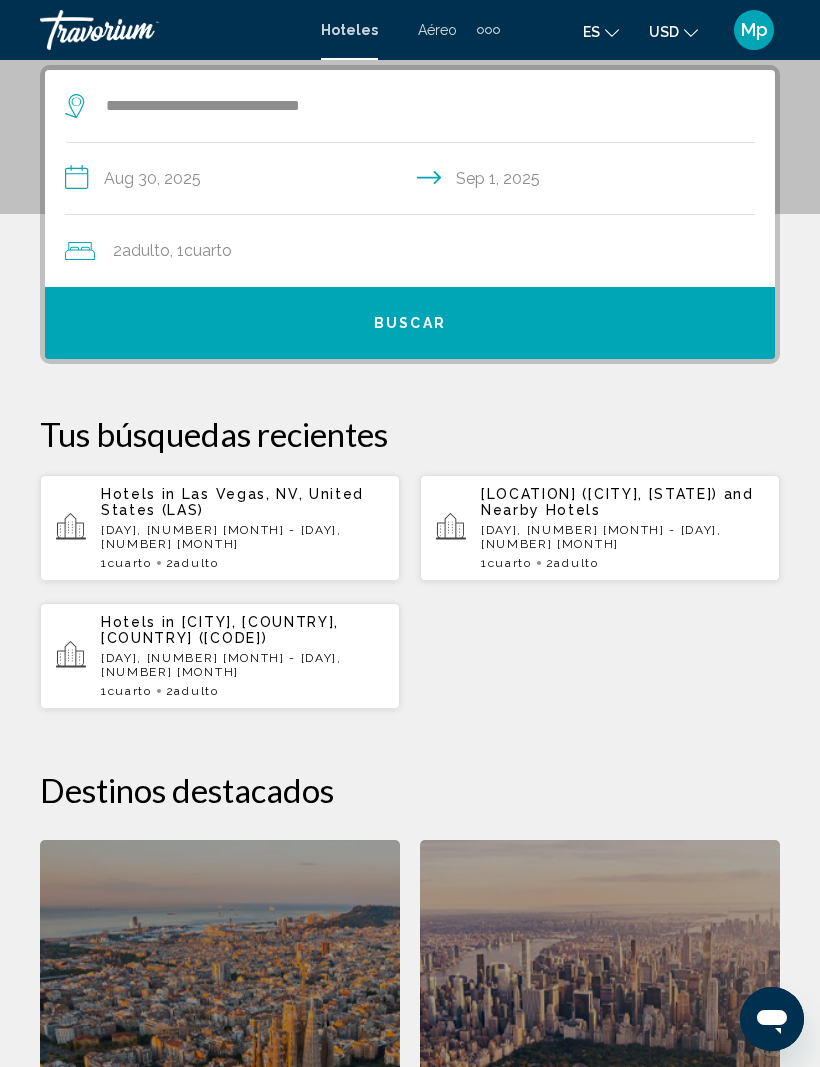 click on "Buscar" at bounding box center [410, 323] 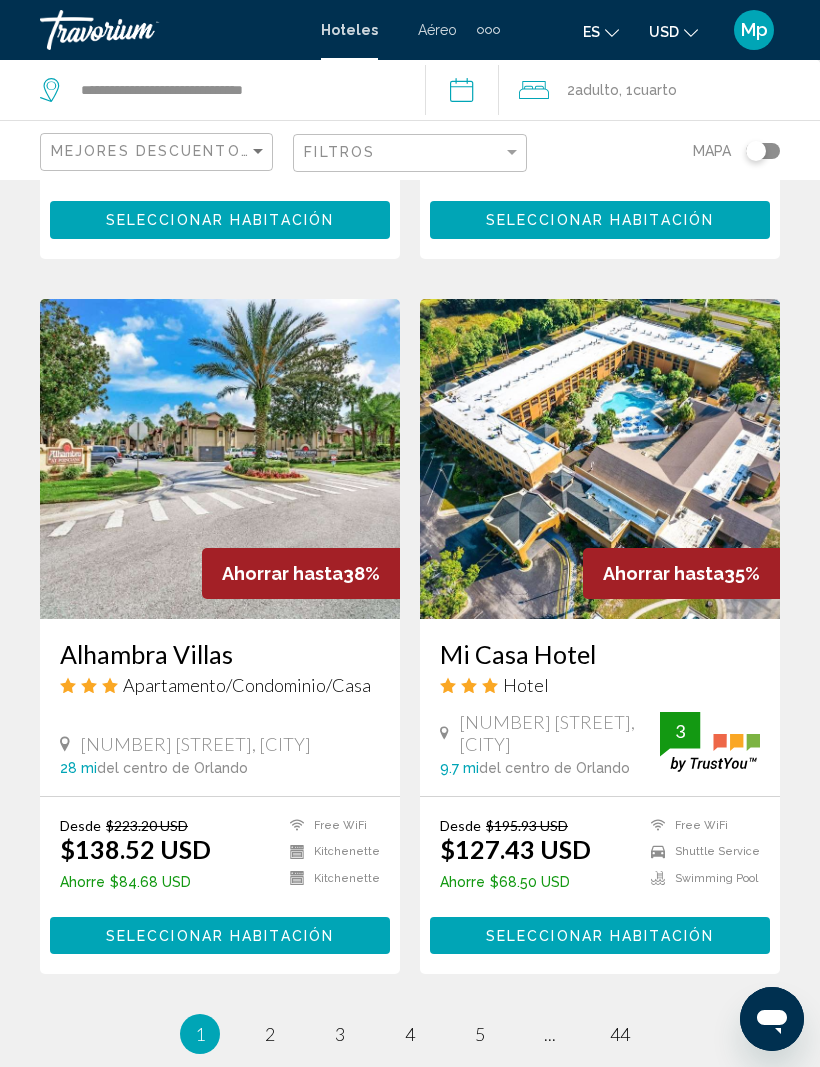 scroll, scrollTop: 3691, scrollLeft: 0, axis: vertical 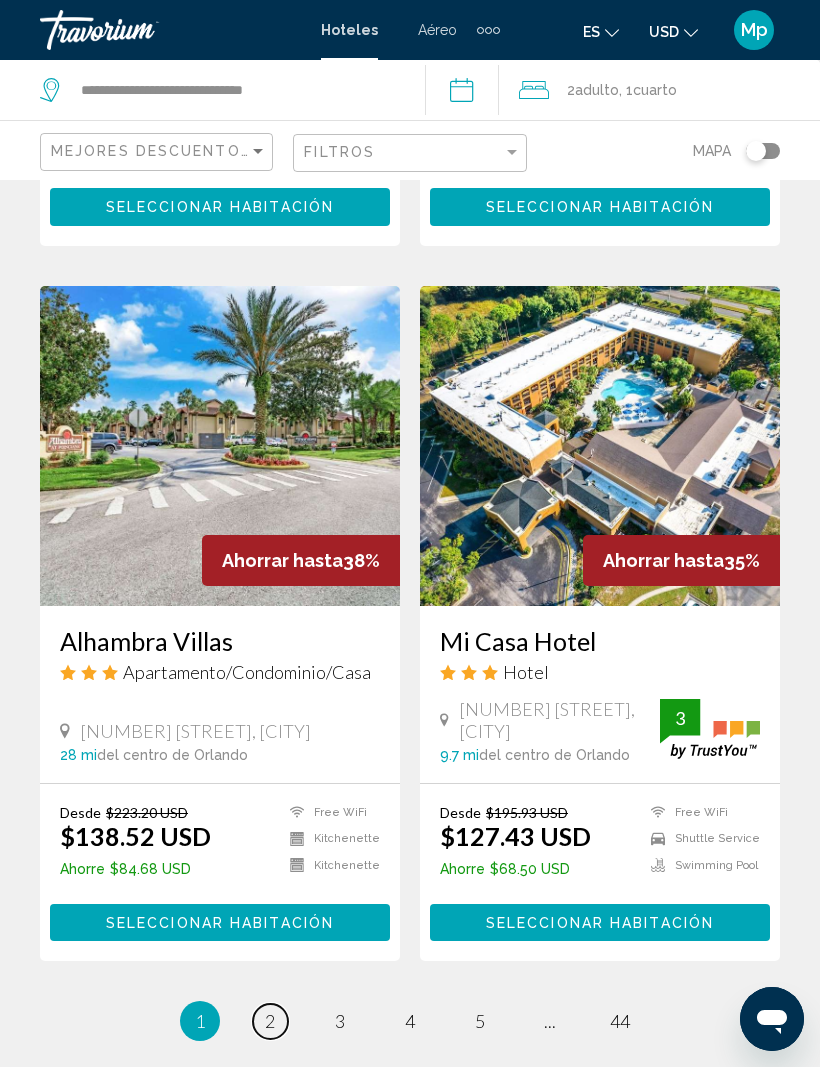 click on "2" at bounding box center [270, 1021] 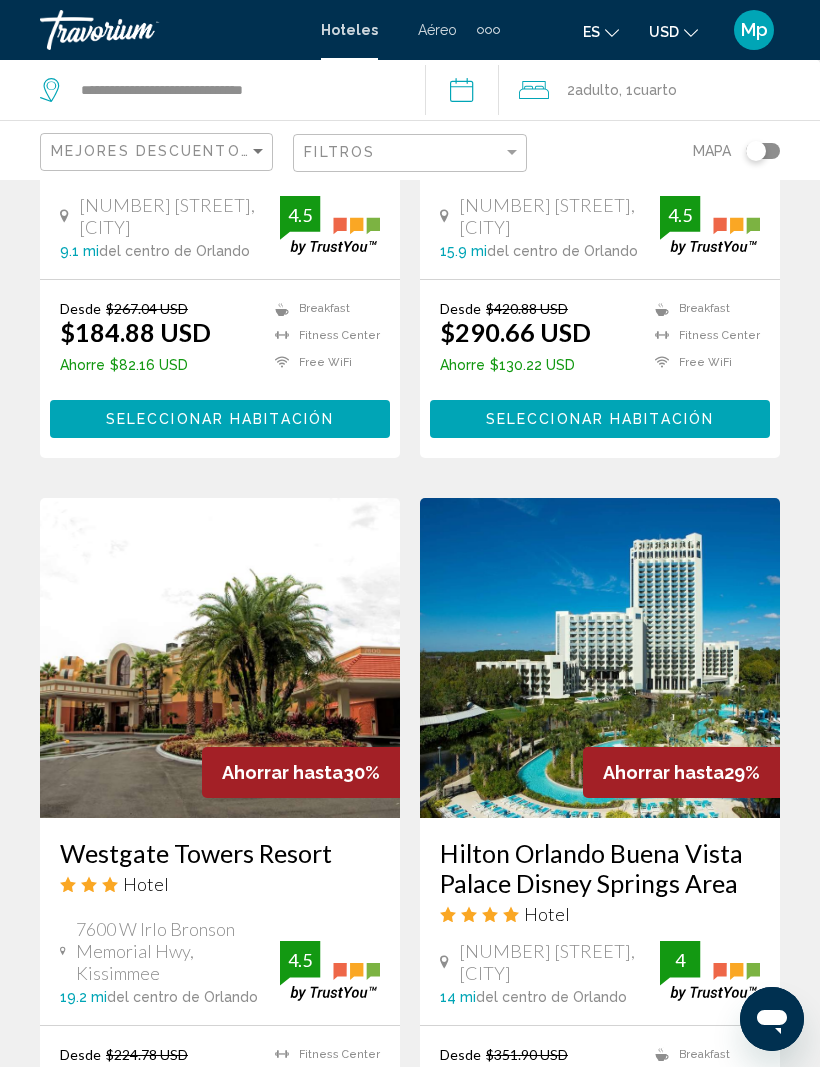 scroll, scrollTop: 4034, scrollLeft: 0, axis: vertical 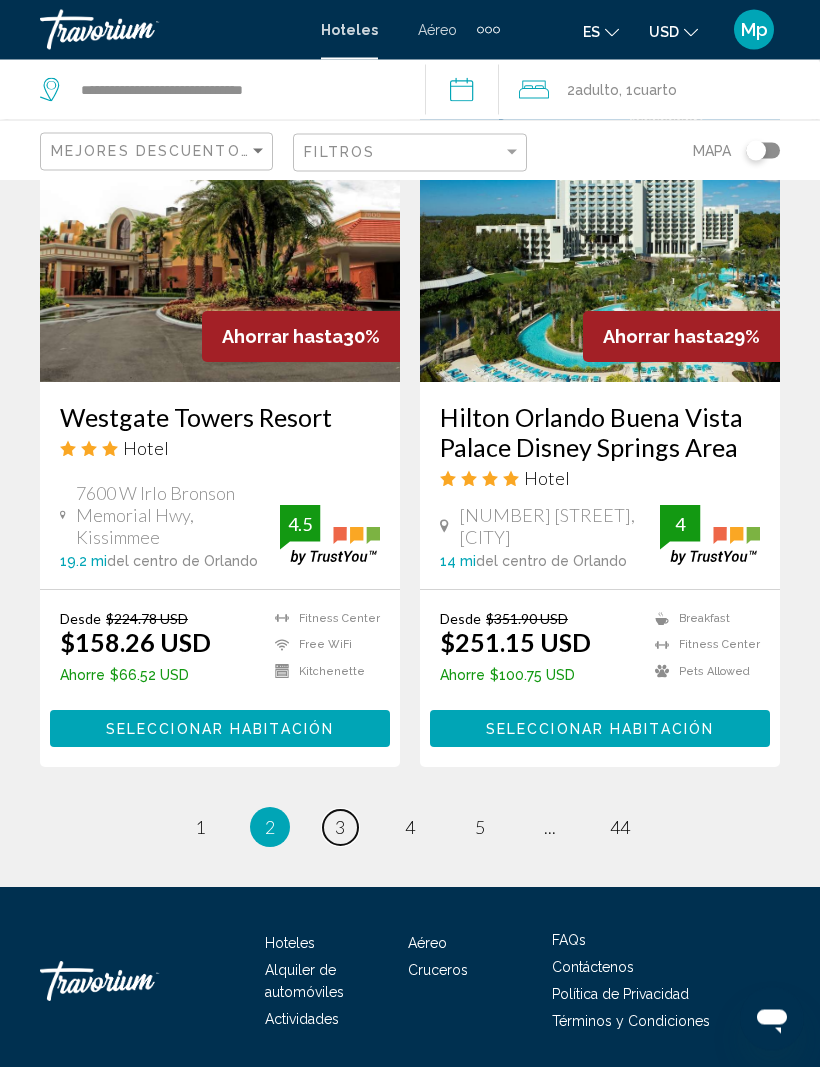 click on "3" at bounding box center (340, 828) 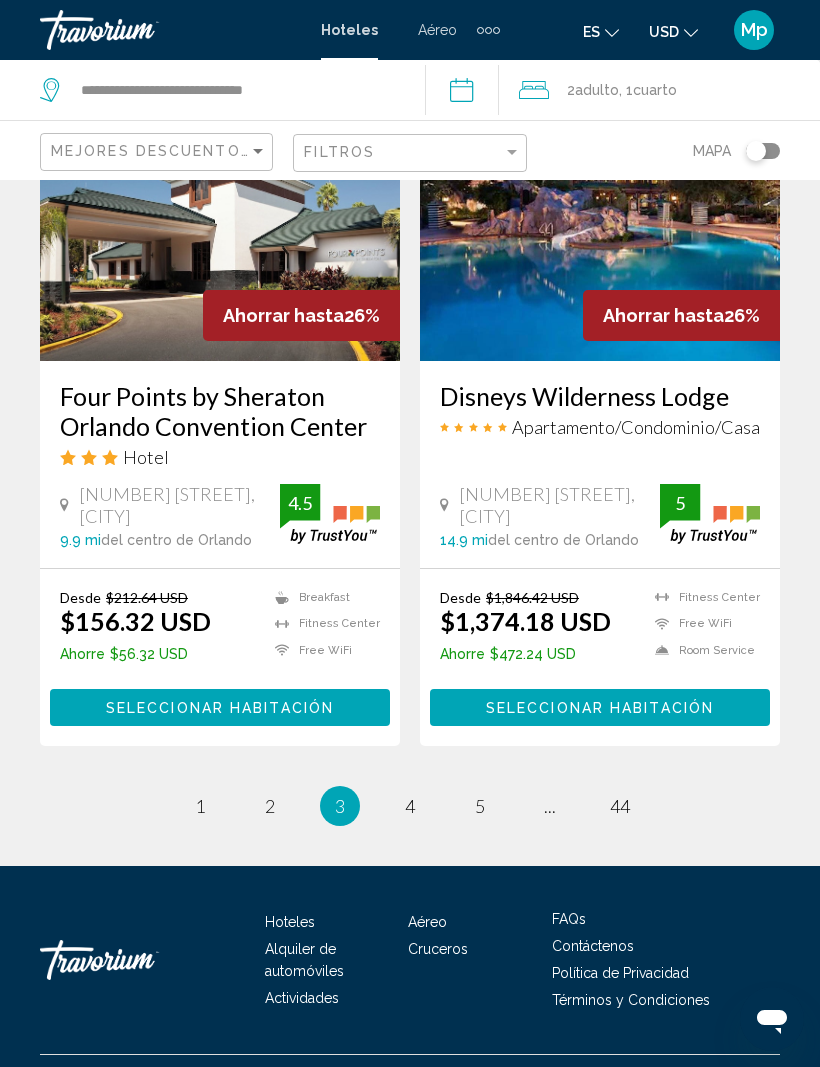click on "3" at bounding box center [340, 806] 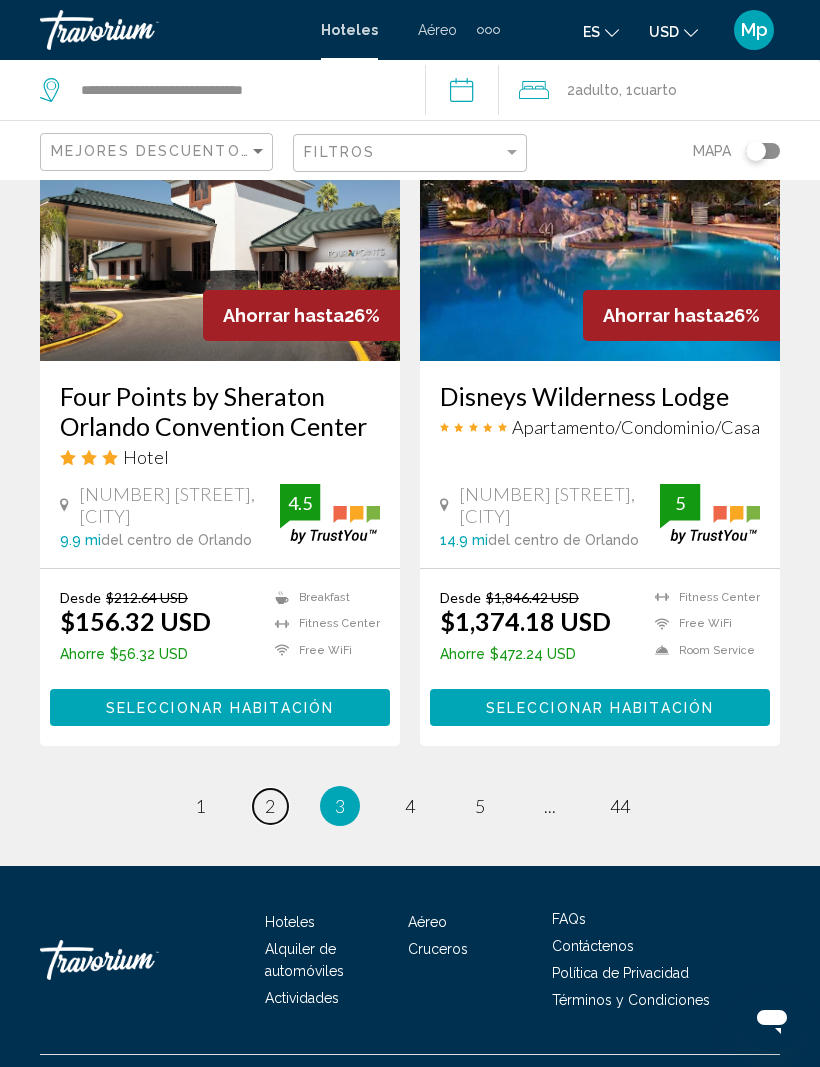 click on "2" at bounding box center (270, 806) 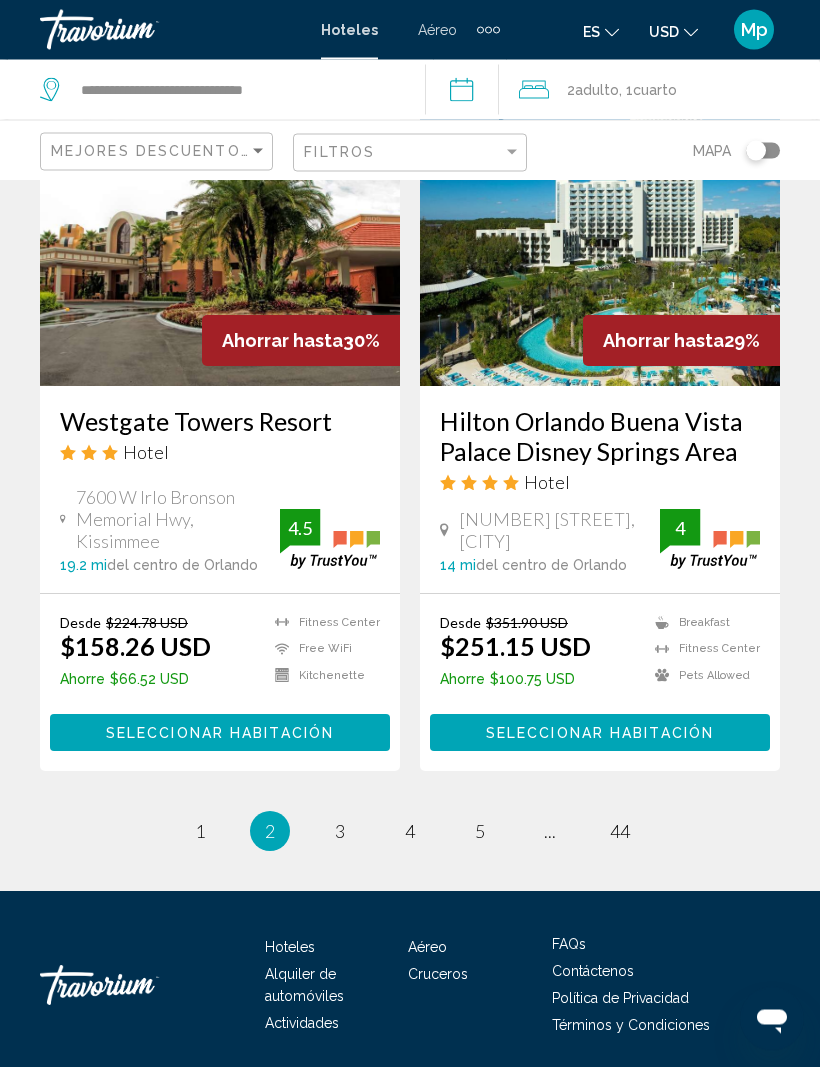 scroll, scrollTop: 4034, scrollLeft: 0, axis: vertical 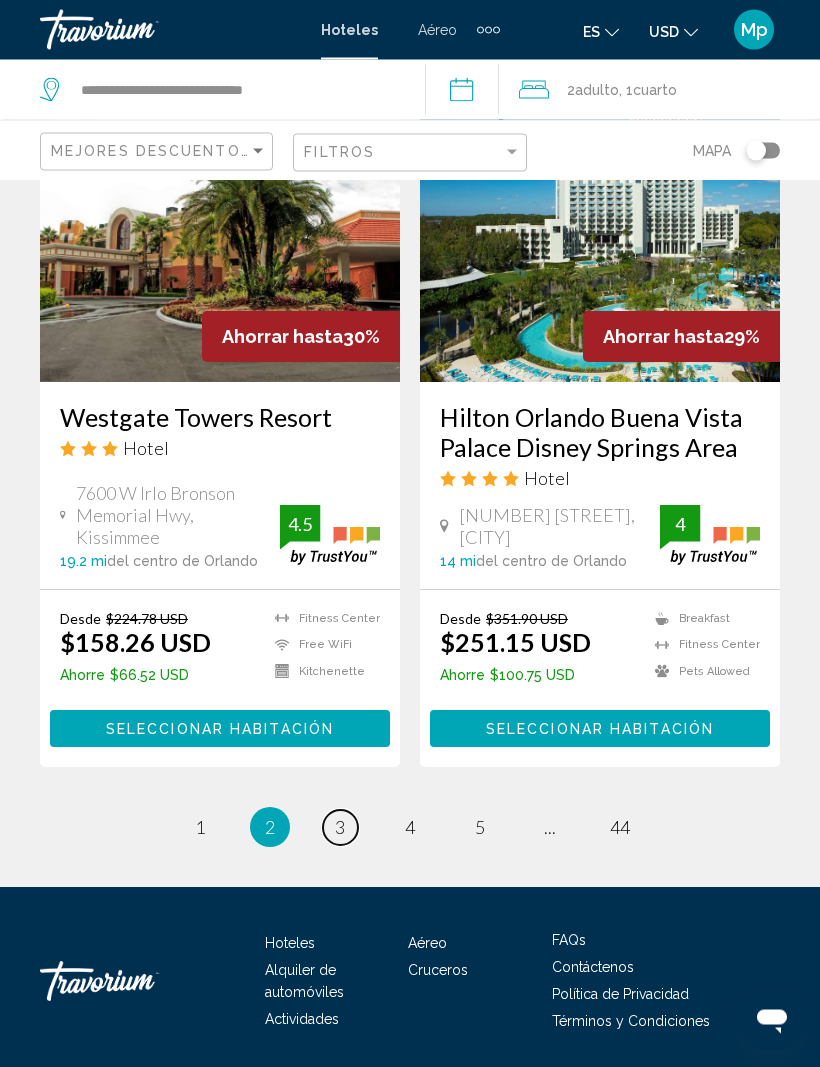 click on "page  3" at bounding box center (340, 828) 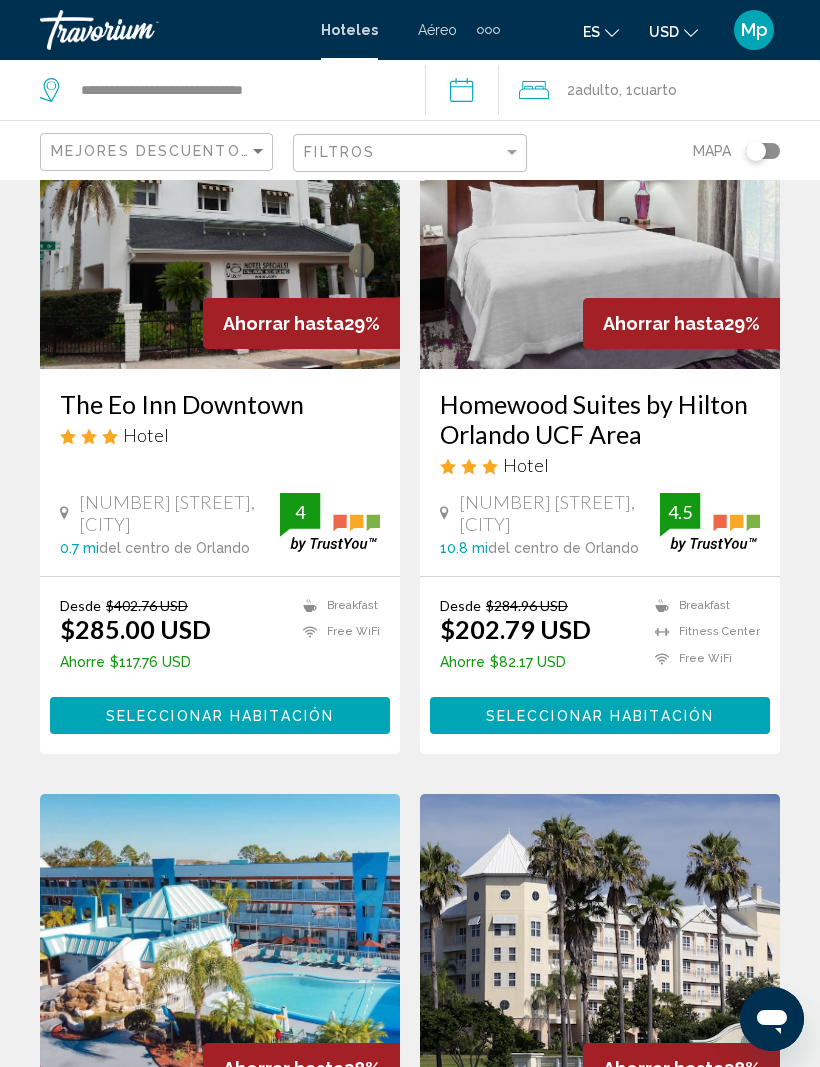 scroll, scrollTop: 0, scrollLeft: 0, axis: both 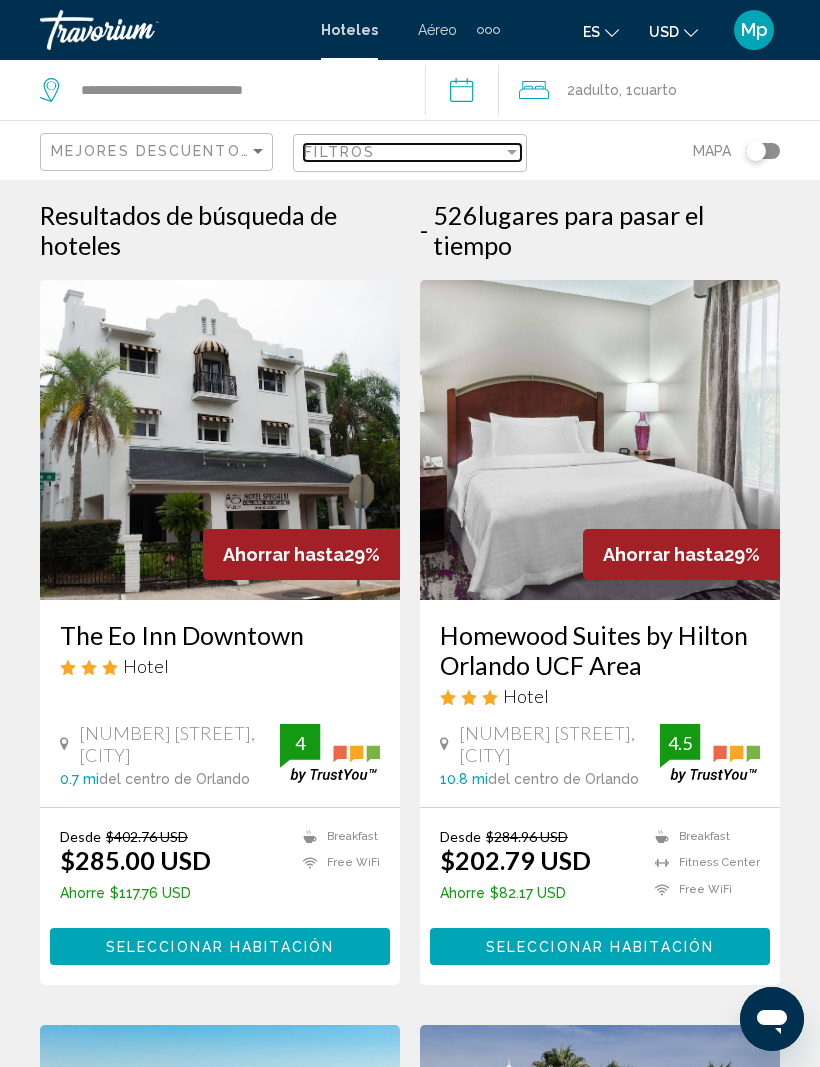click at bounding box center (512, 152) 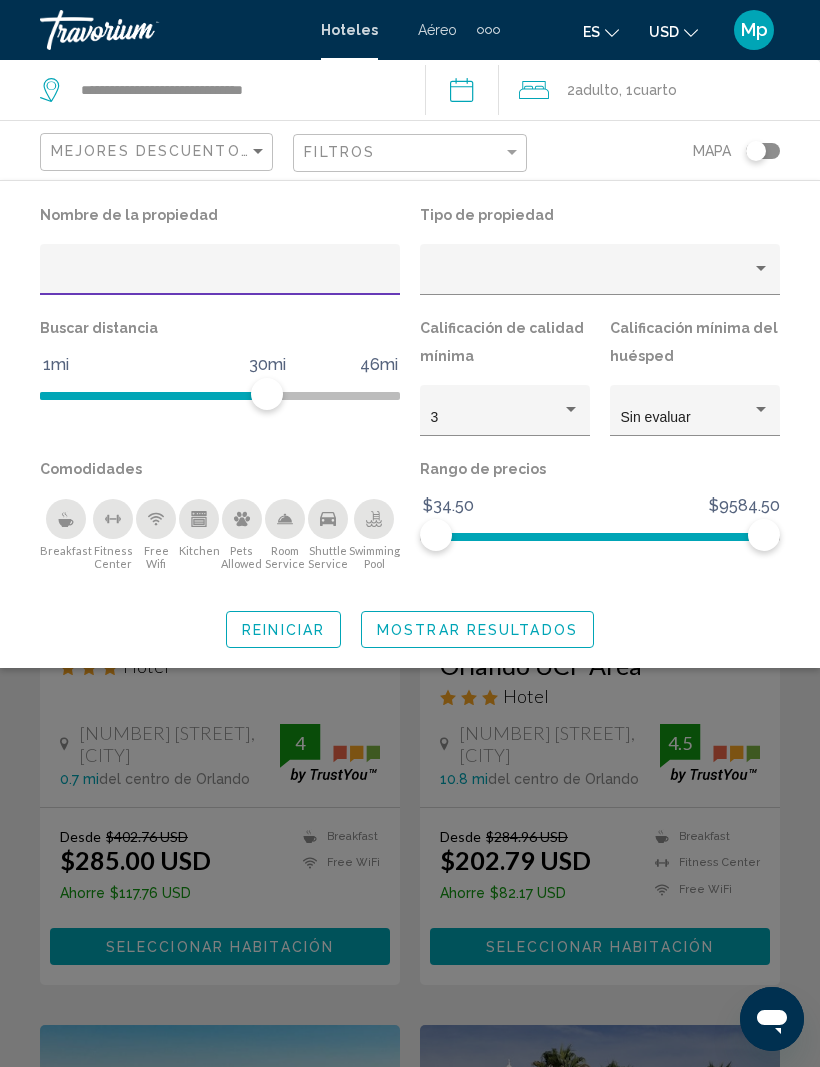 click 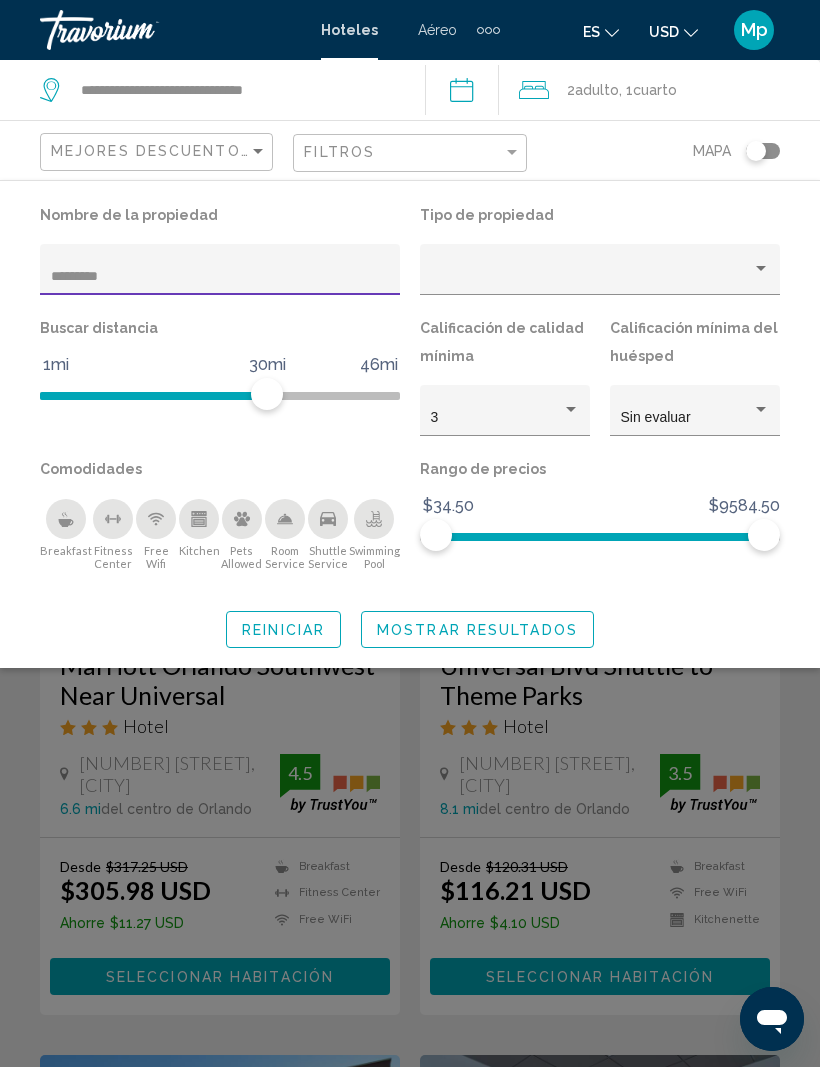 type on "*********" 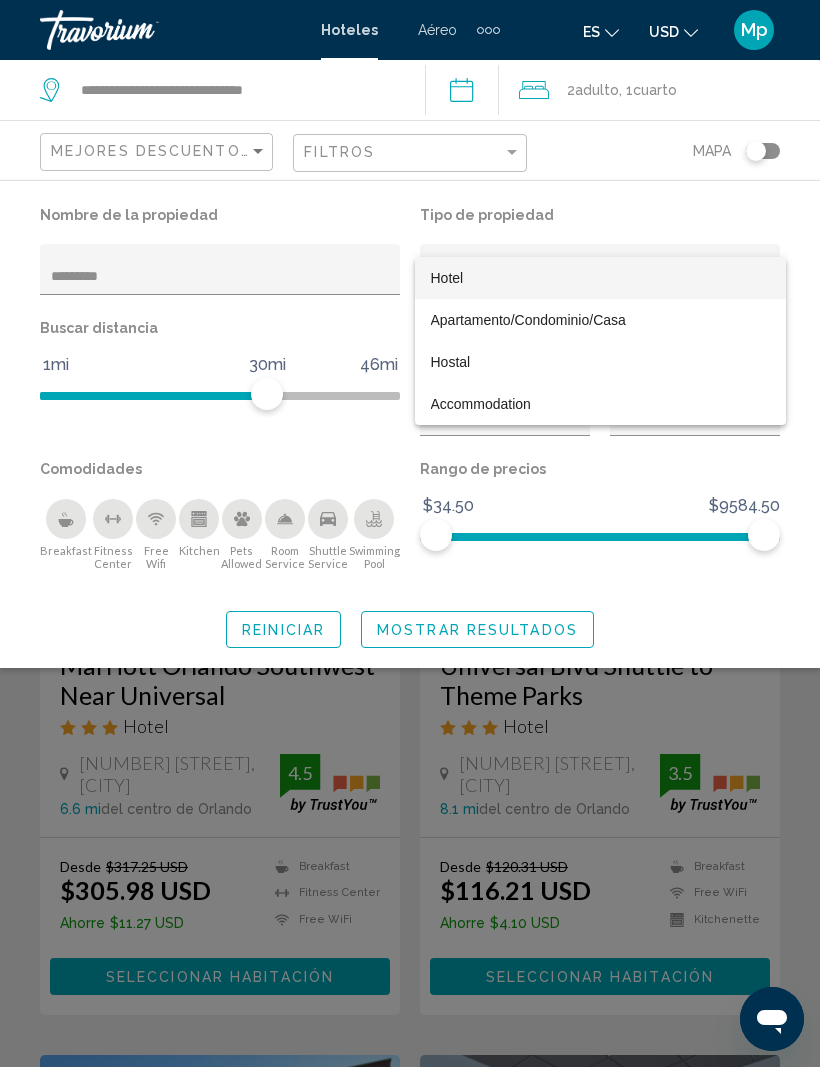 click on "Hotel" at bounding box center [447, 278] 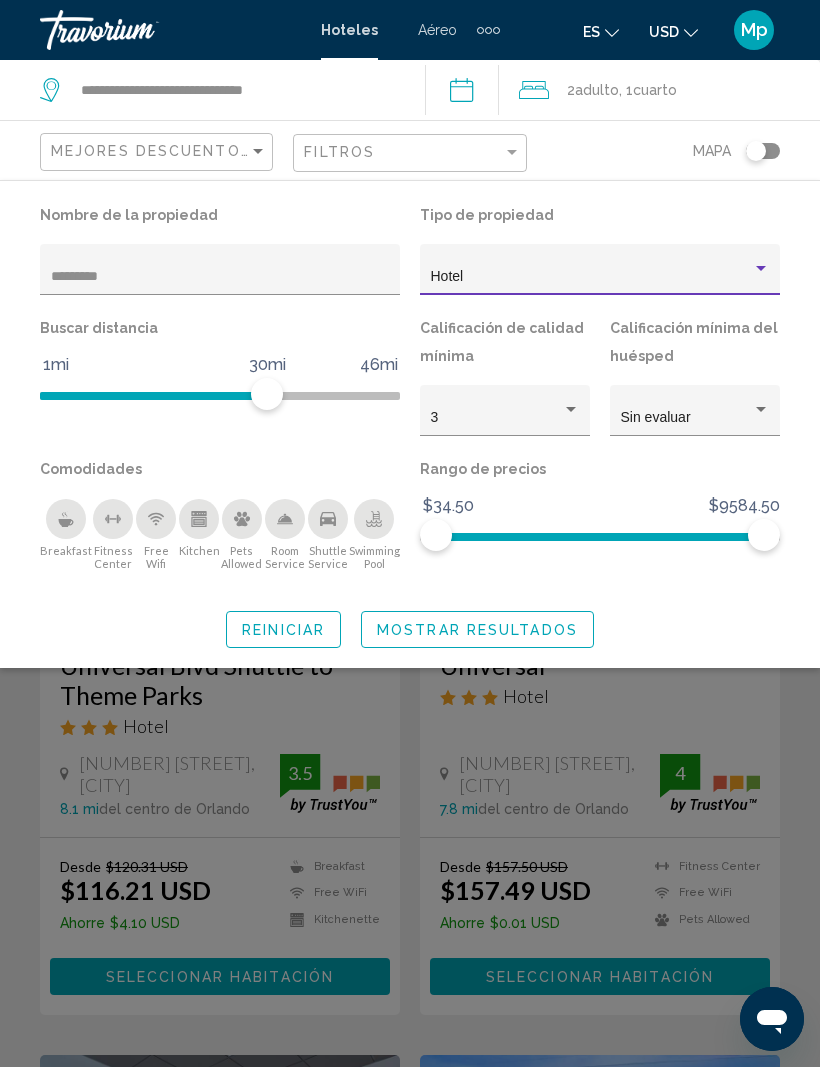 click on "Mostrar resultados" 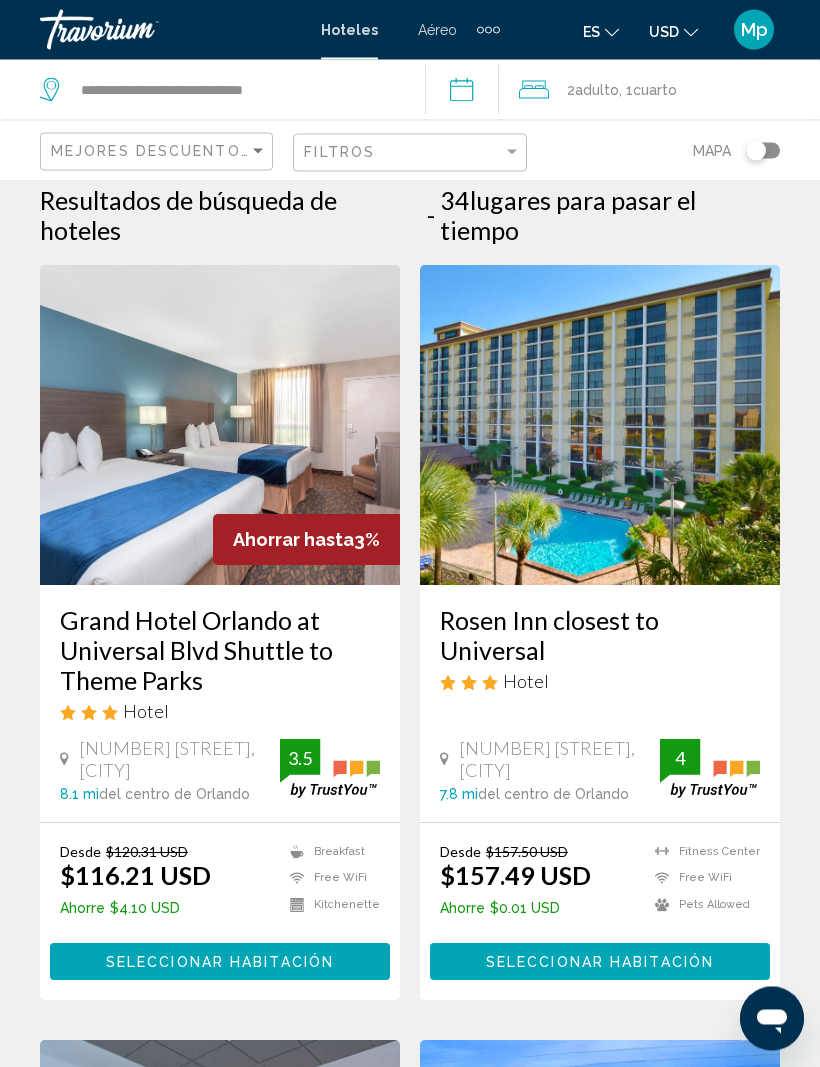 scroll, scrollTop: 0, scrollLeft: 0, axis: both 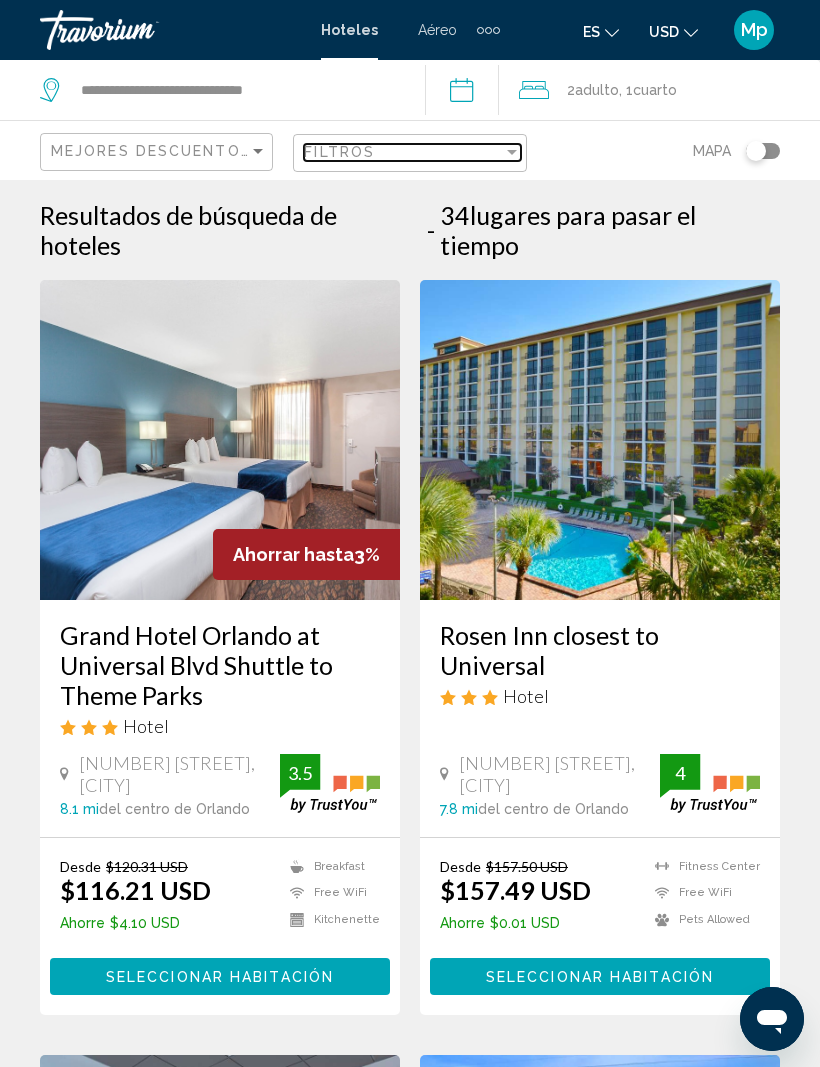 click on "Filtros" at bounding box center (403, 152) 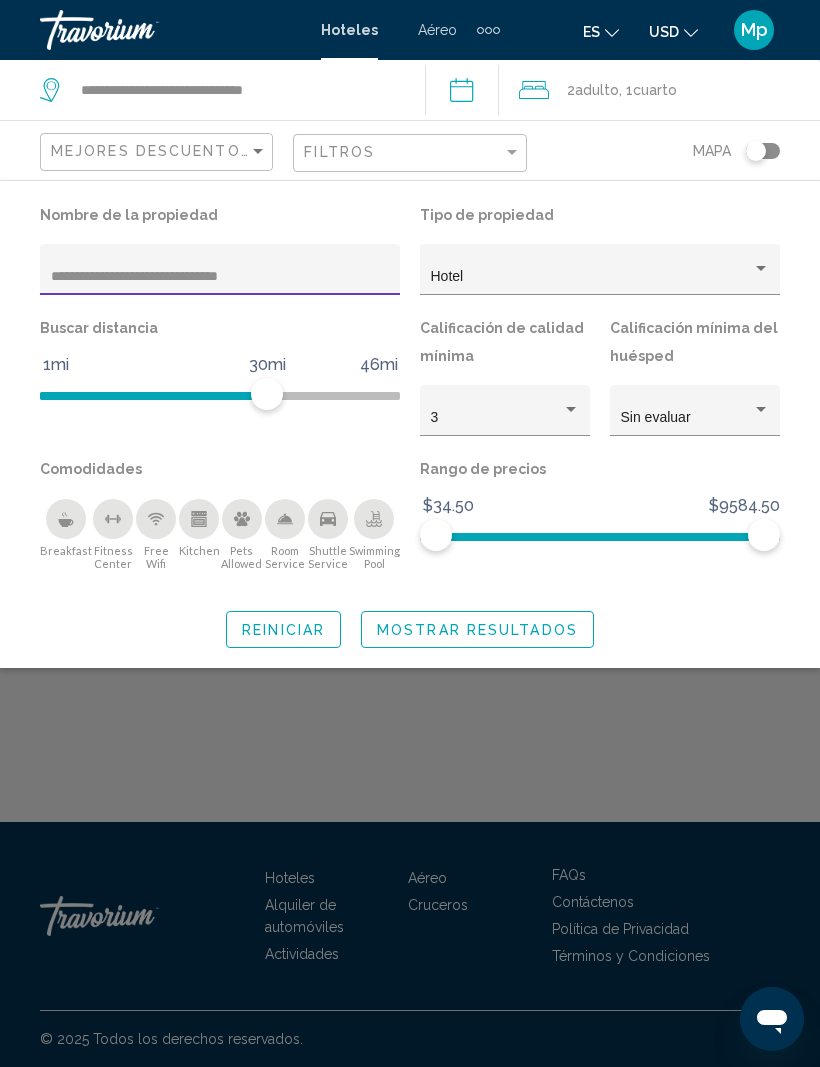 type on "**********" 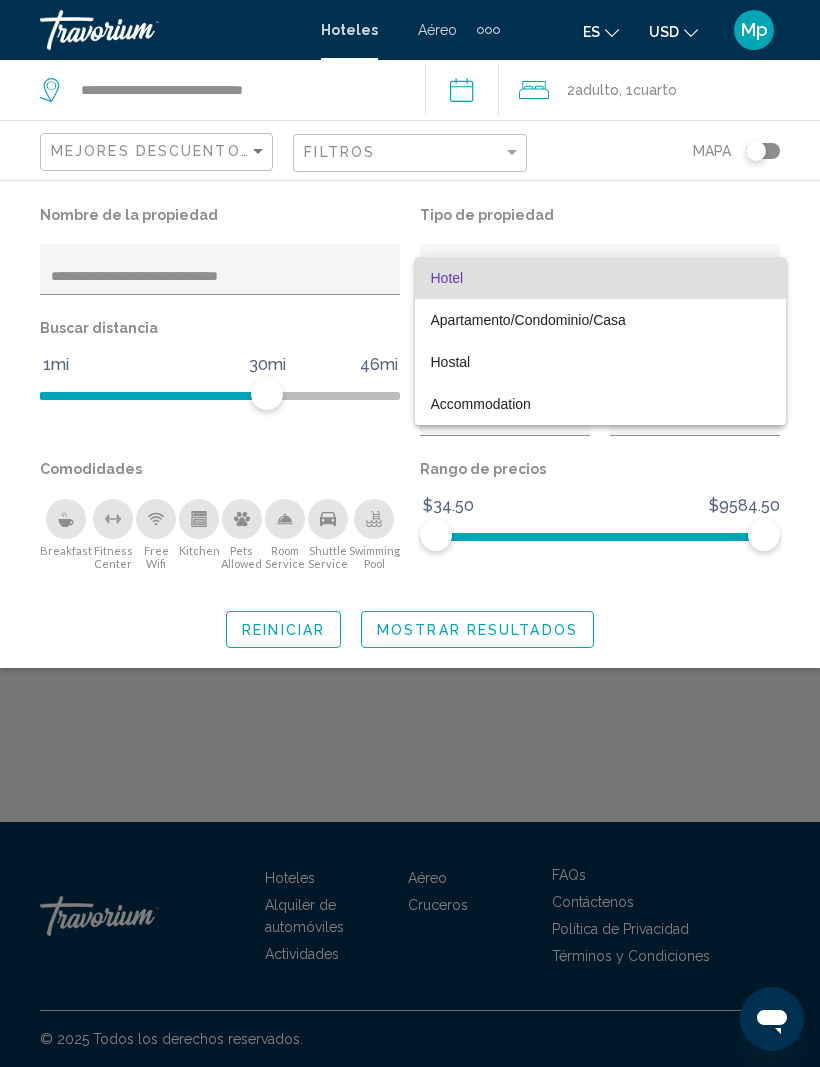 click on "Hotel" at bounding box center (447, 278) 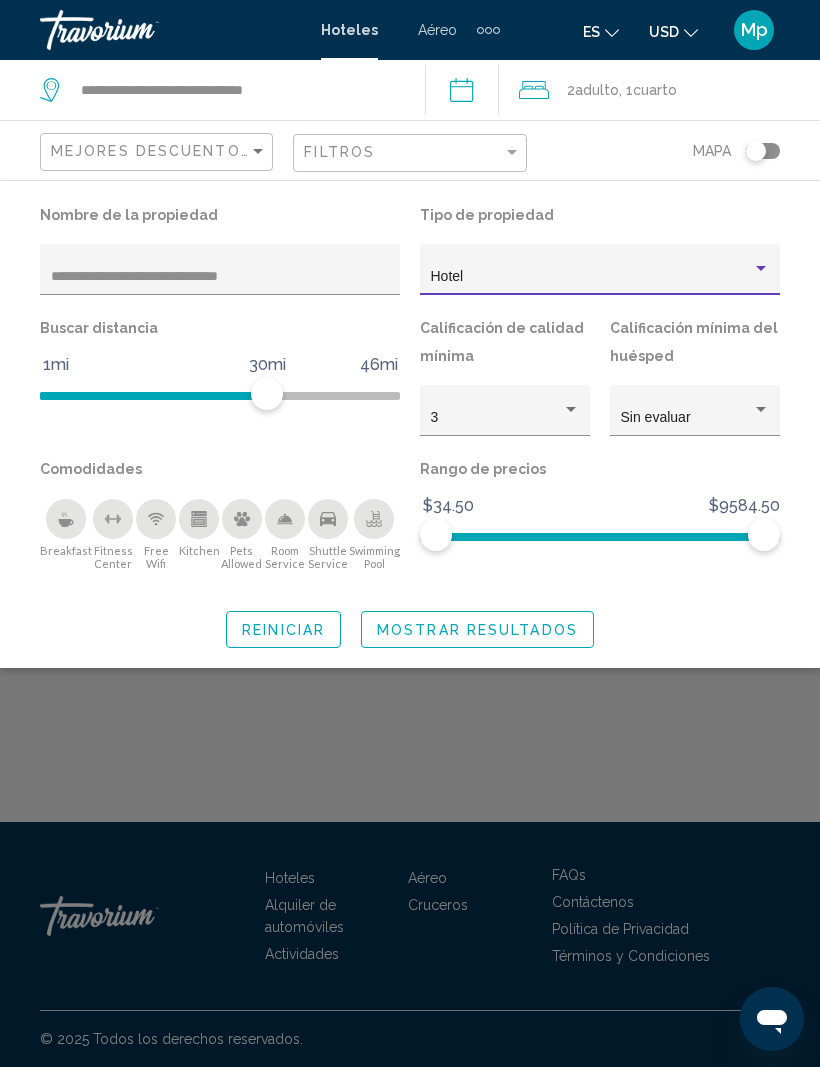 click on "Mostrar resultados" 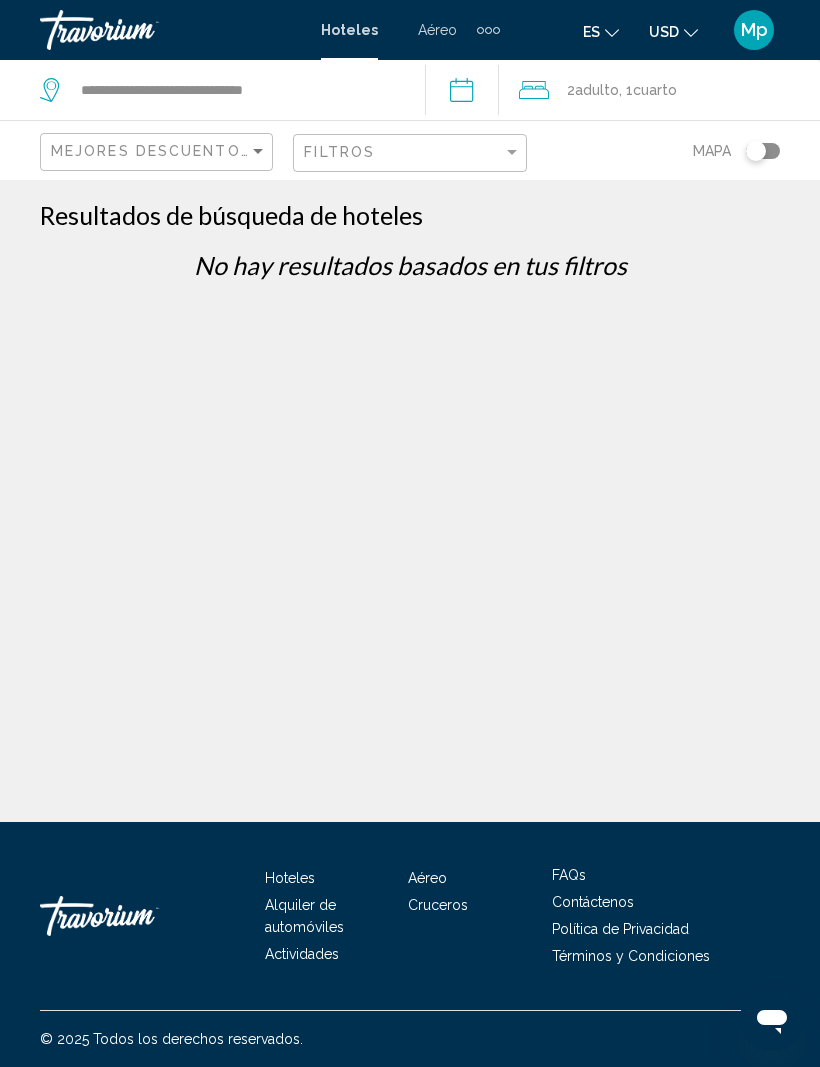 click on "**********" 